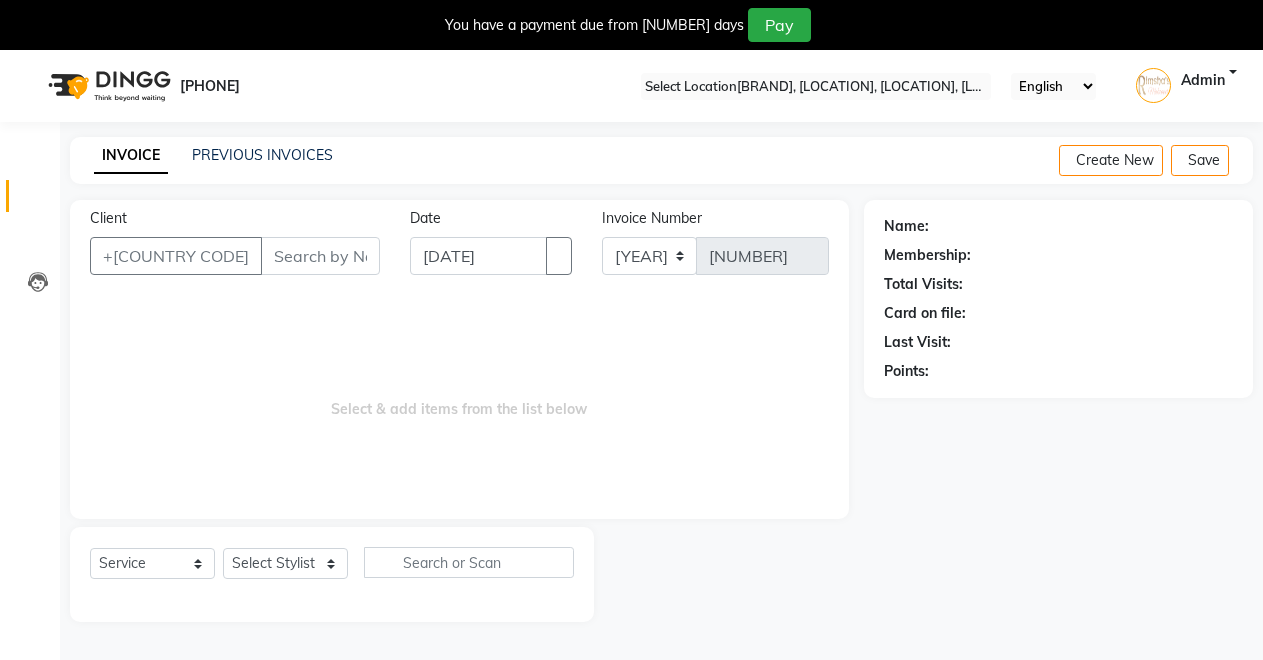 scroll, scrollTop: 0, scrollLeft: 0, axis: both 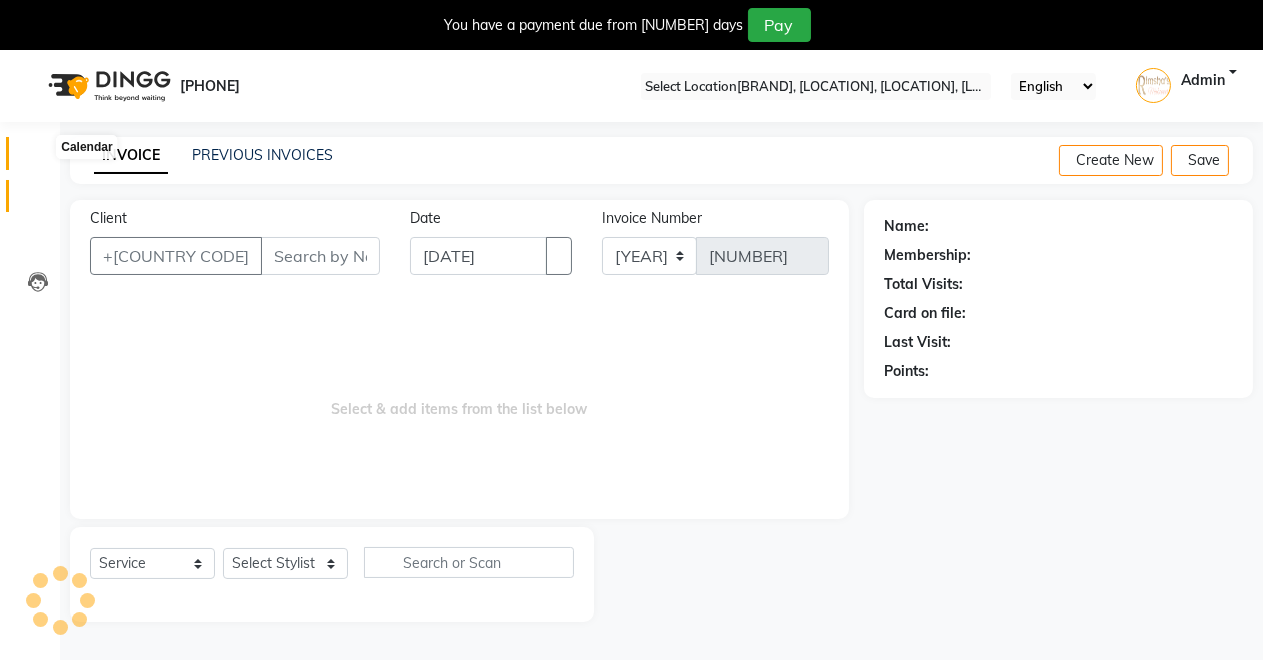 click at bounding box center (37, 158) 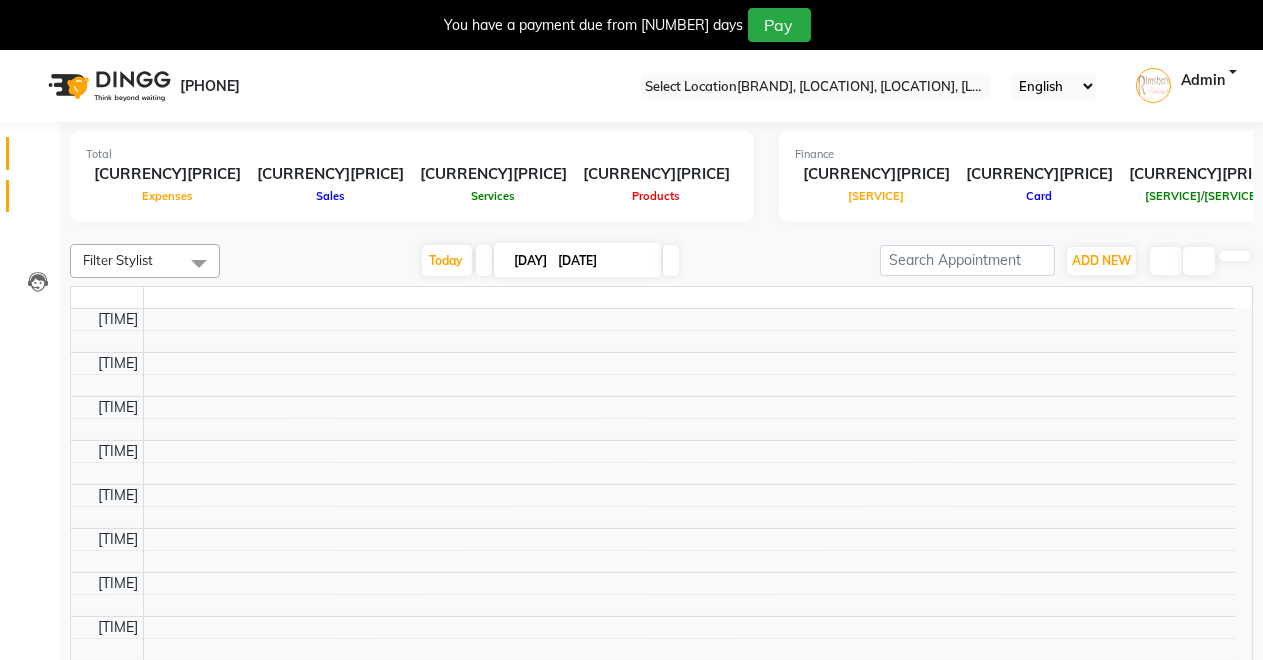 scroll, scrollTop: 0, scrollLeft: 0, axis: both 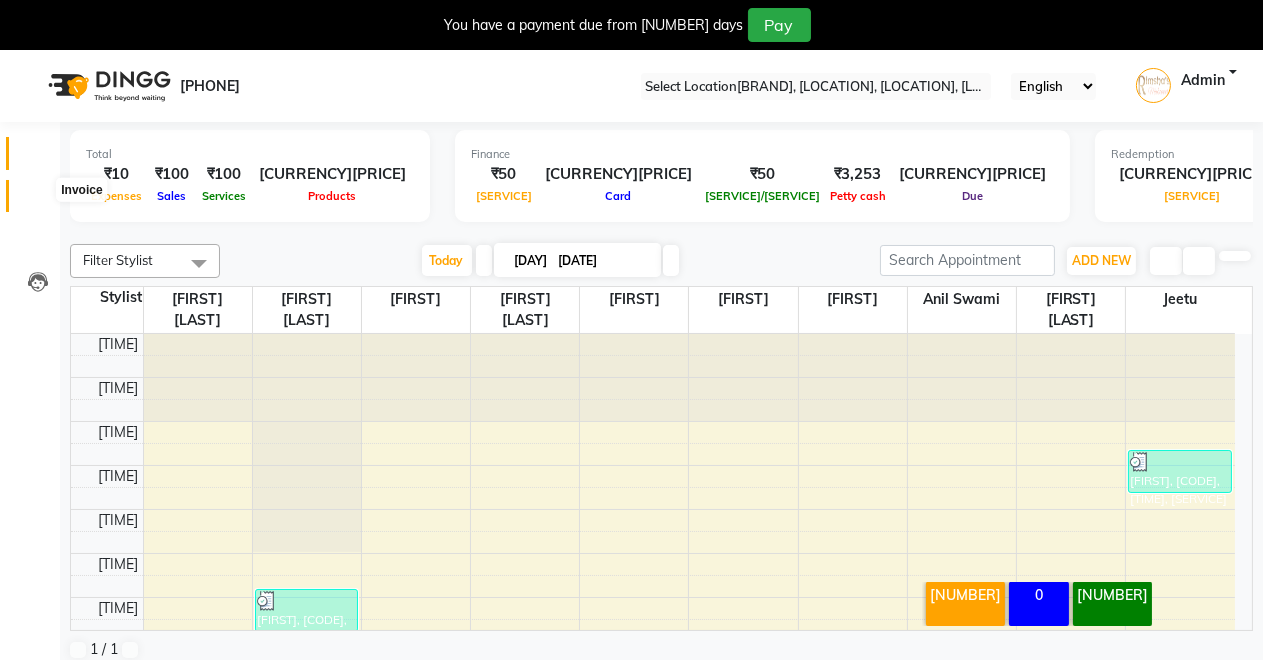 click at bounding box center (38, 201) 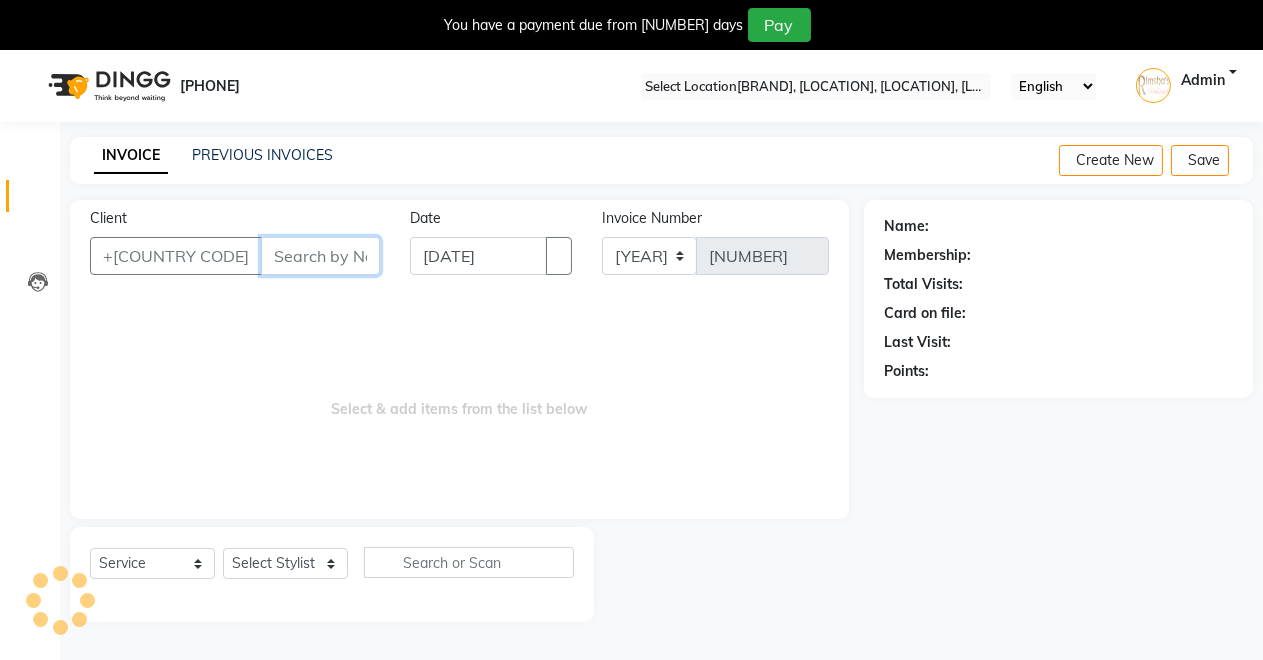 click on "Client" at bounding box center [320, 256] 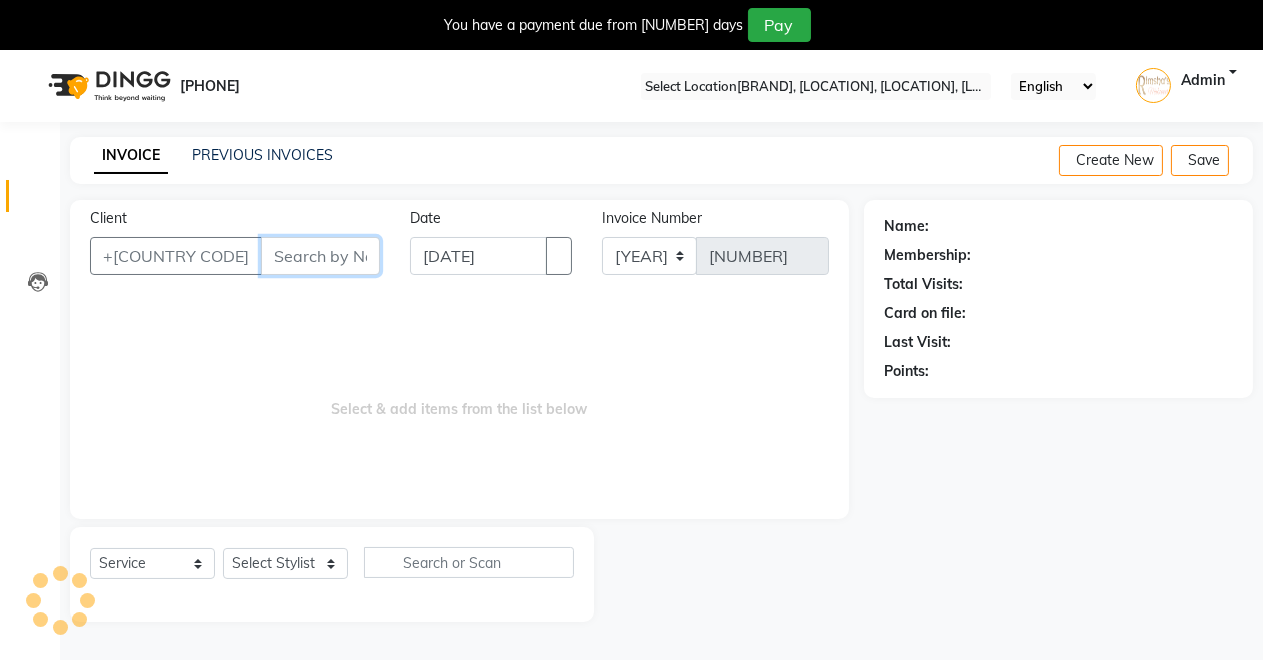 click on "Client" at bounding box center [320, 256] 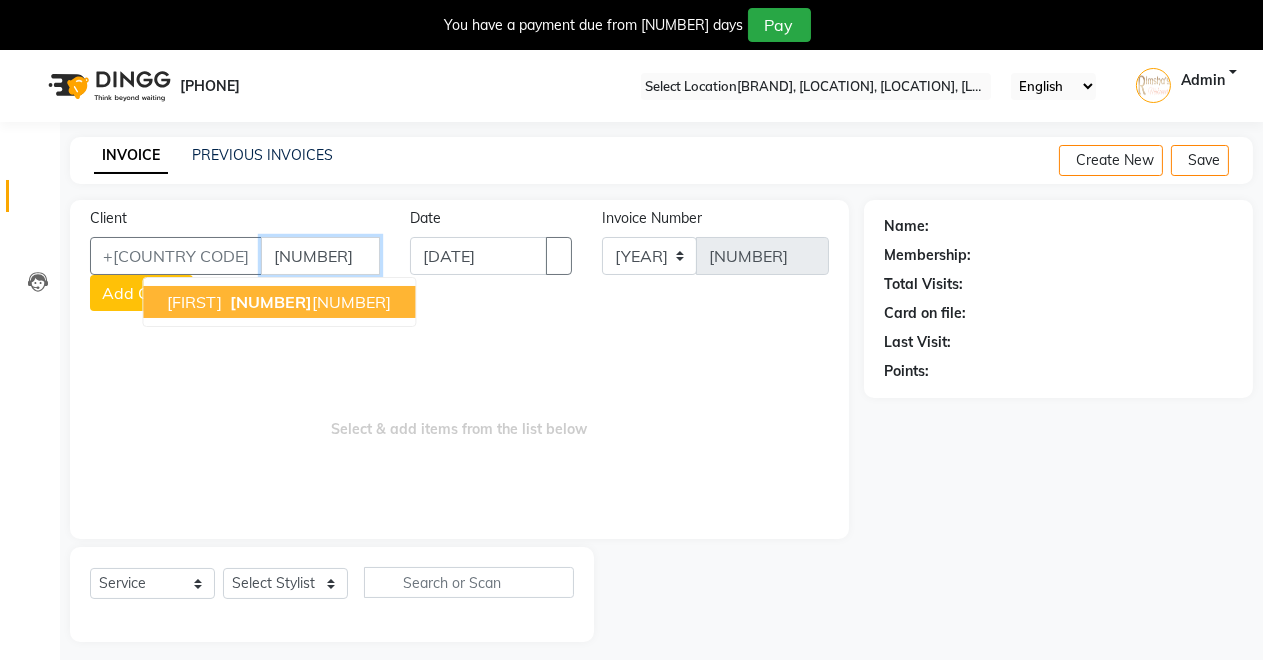 click on "[NUMBER]" at bounding box center (271, 302) 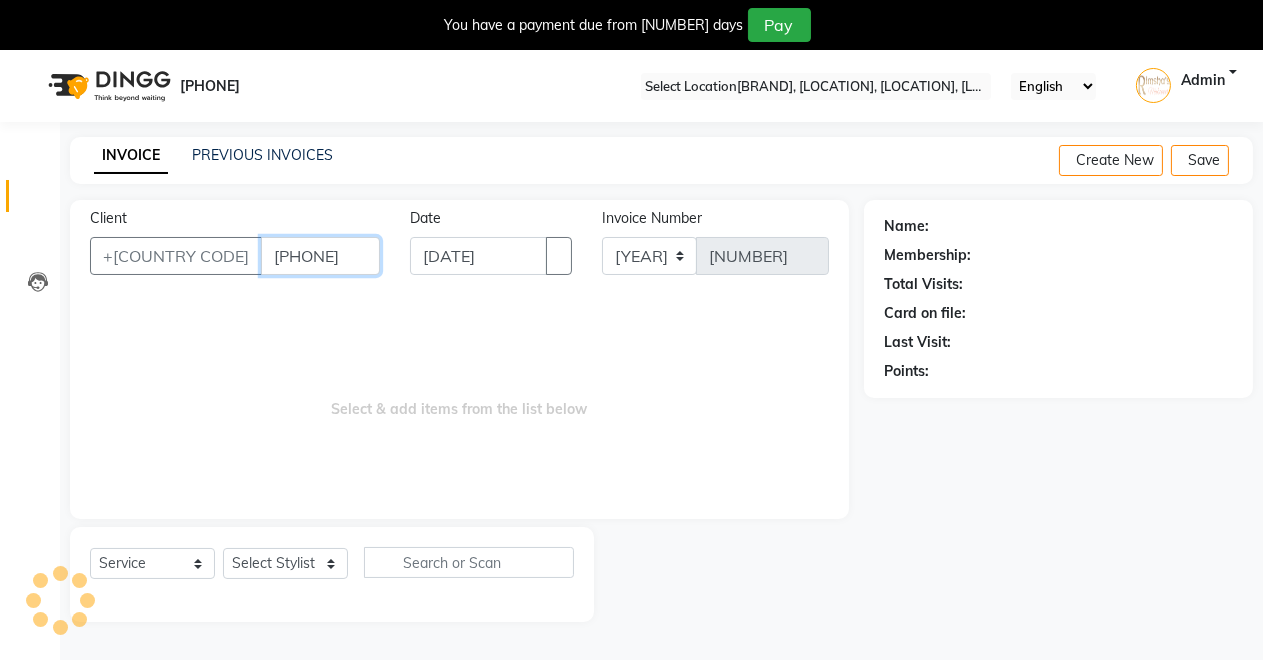 type on "[PHONE]" 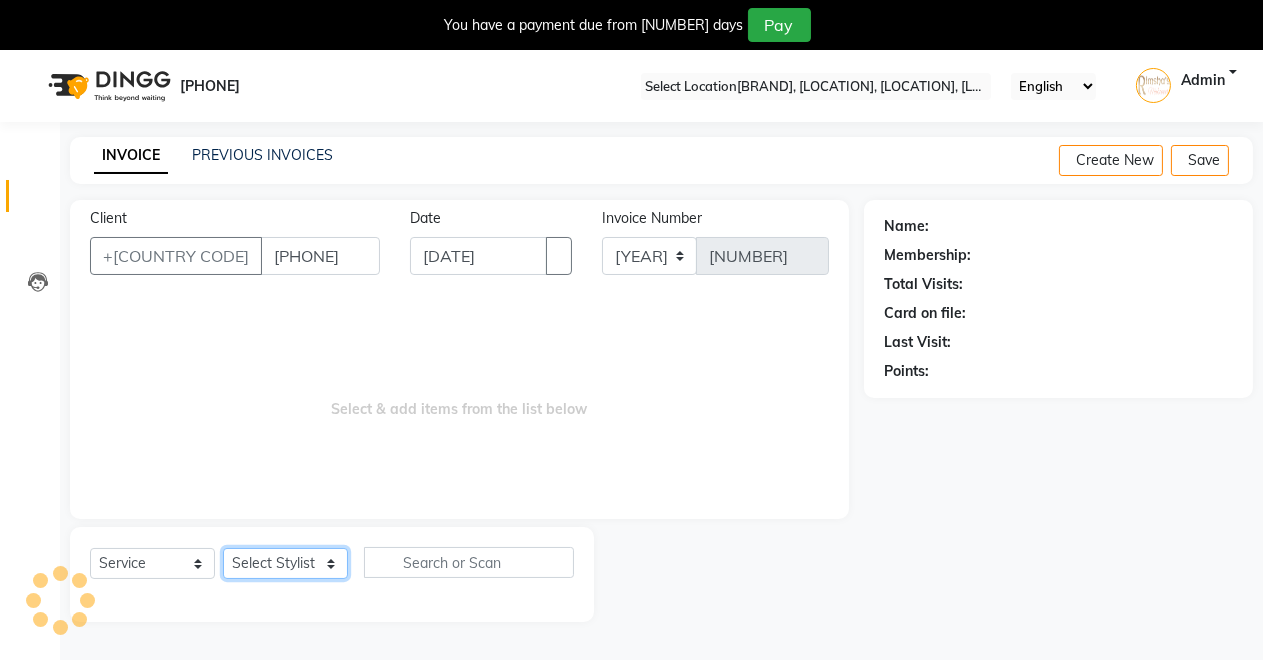 click on "Select Stylist [FIRST] [LAST] [FIRST] [LAST] [FIRST] [LAST] [FIRST] [LAST] [FIRST] [LAST] [FIRST] [LAST] [FIRST] [LAST] [FIRST] [LAST] [FIRST] [LAST]" at bounding box center [285, 563] 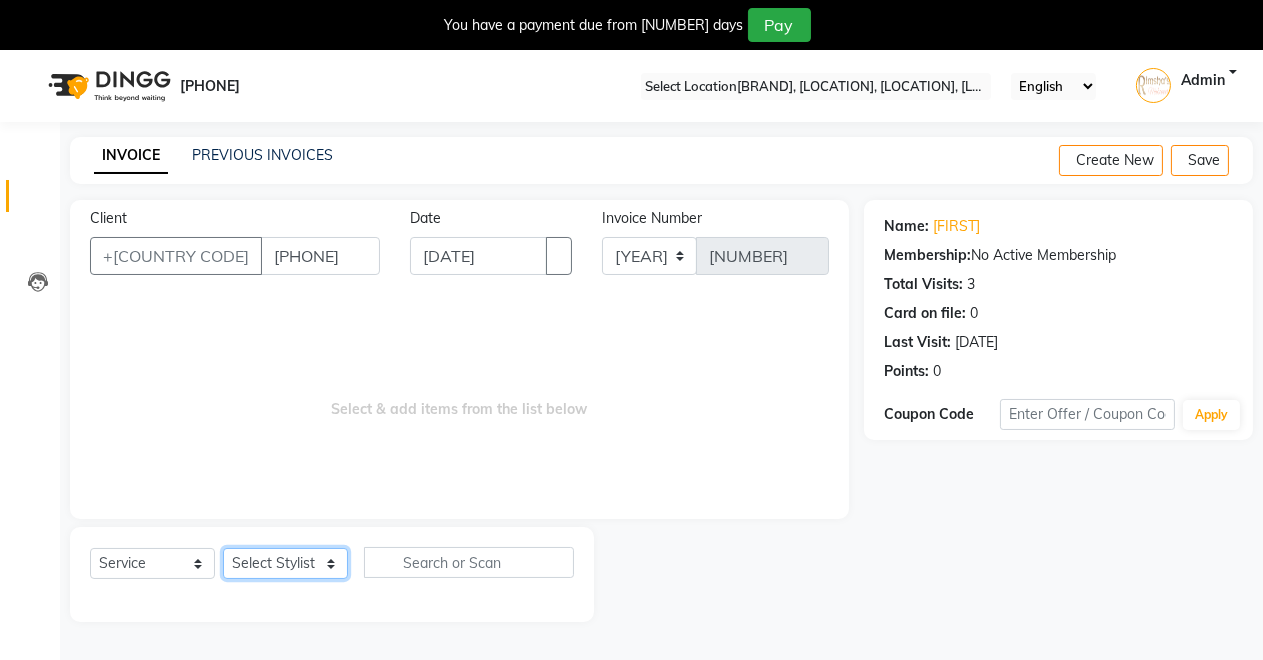 select on "83890" 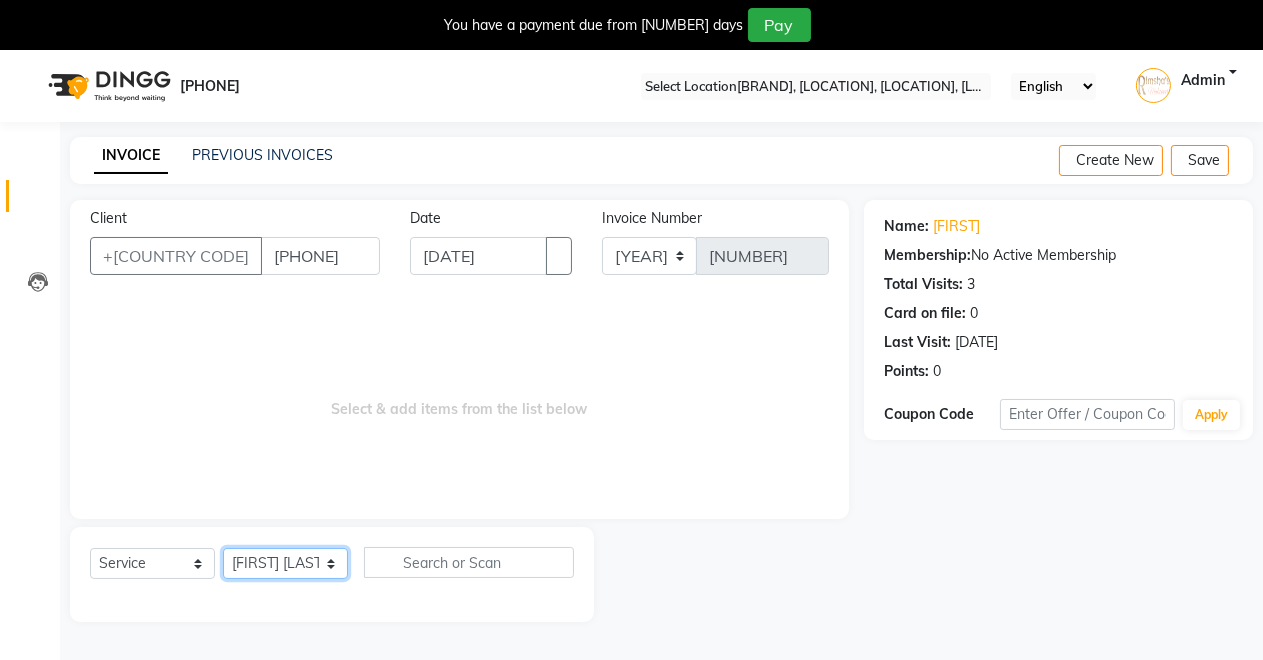 click on "Select Stylist [FIRST] [LAST] [FIRST] [LAST] [FIRST] [LAST] [FIRST] [LAST] [FIRST] [LAST] [FIRST] [LAST] [FIRST] [LAST] [FIRST] [LAST] [FIRST] [LAST]" at bounding box center [285, 563] 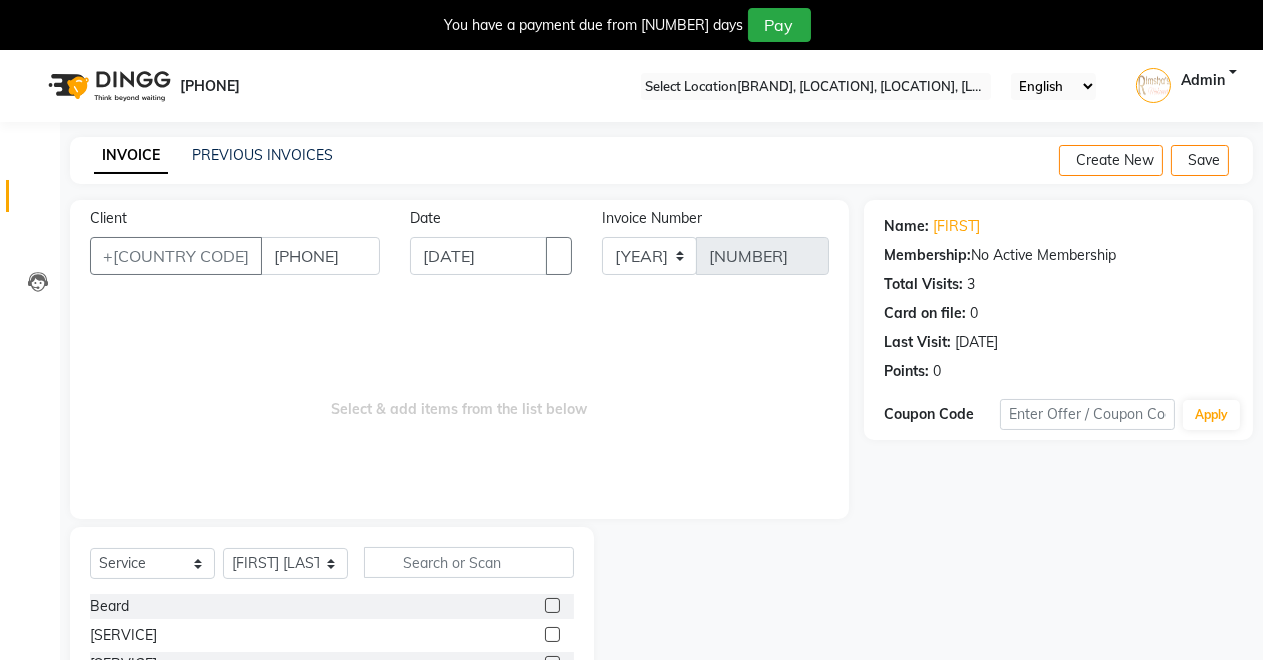 click at bounding box center [552, 605] 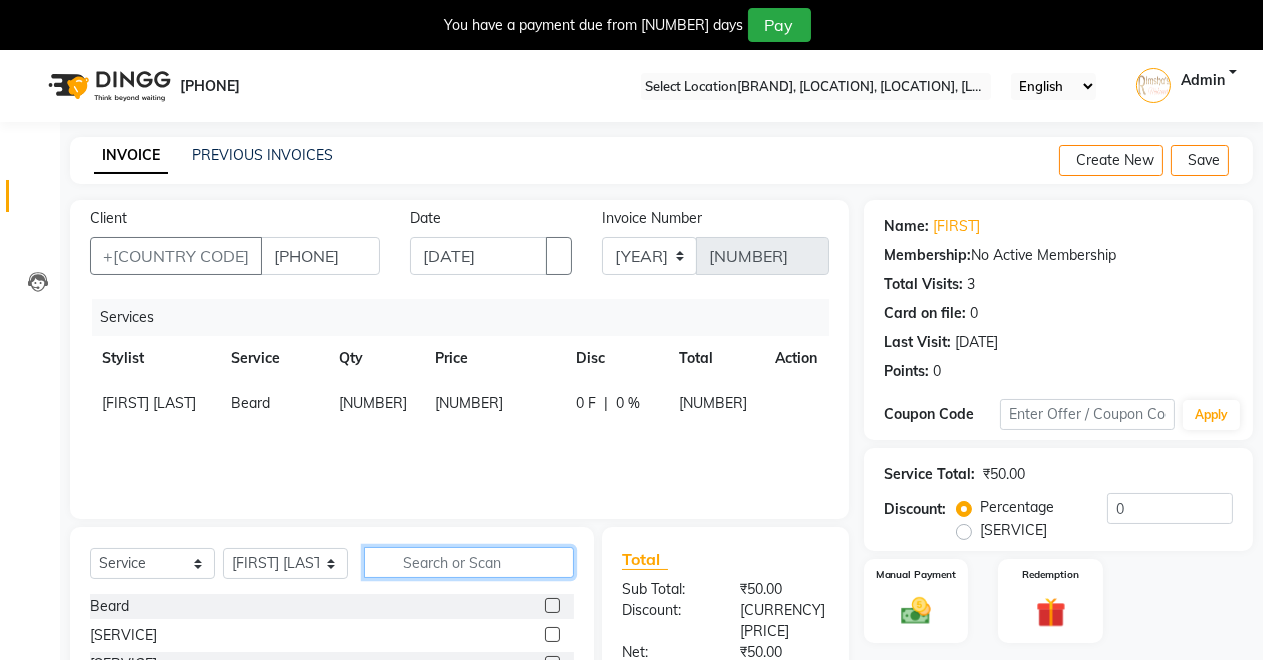 click at bounding box center (469, 562) 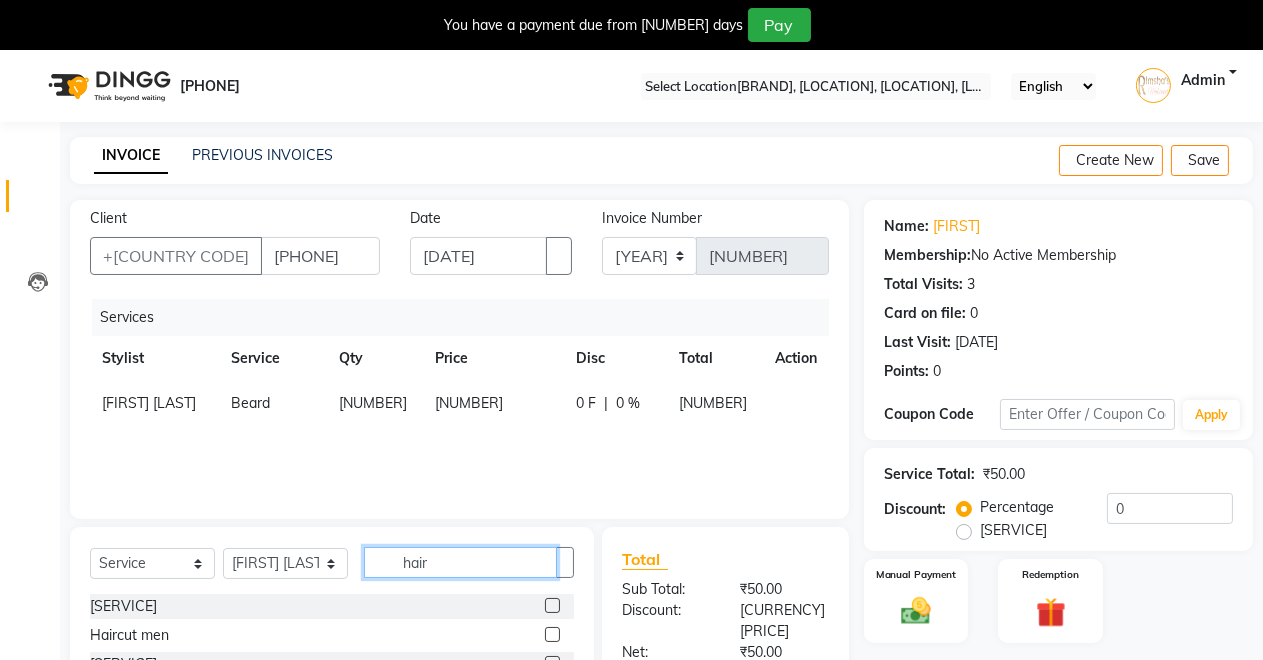 type on "hair" 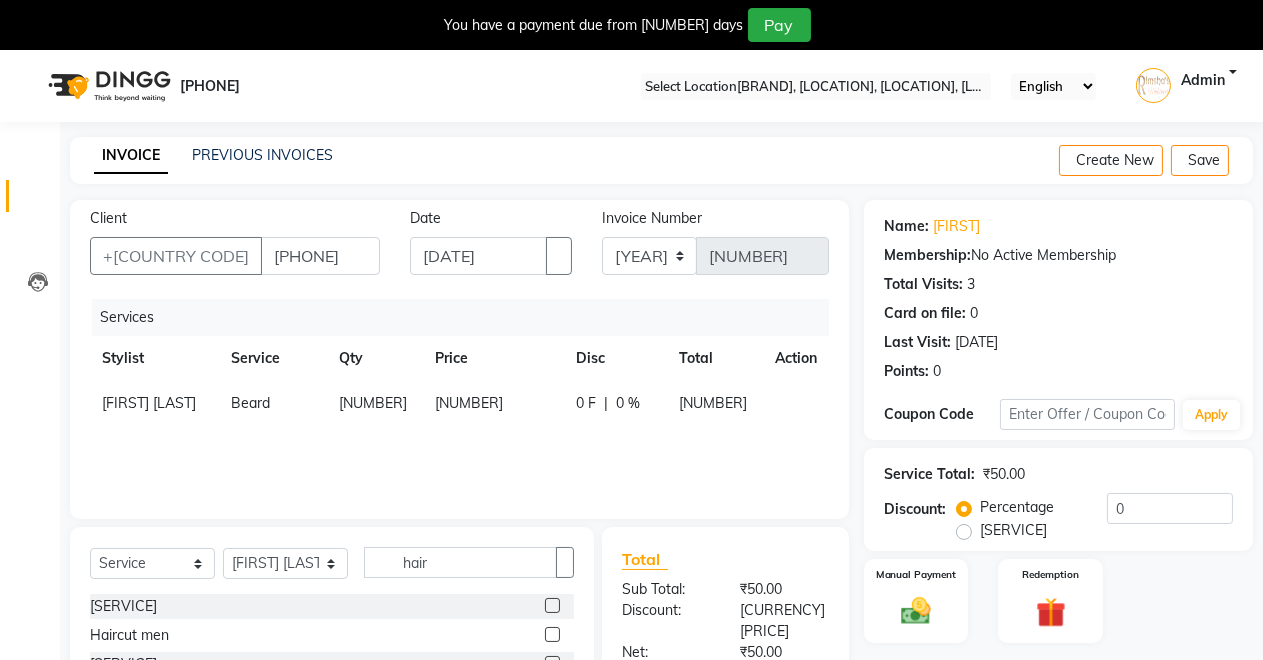 click at bounding box center (552, 634) 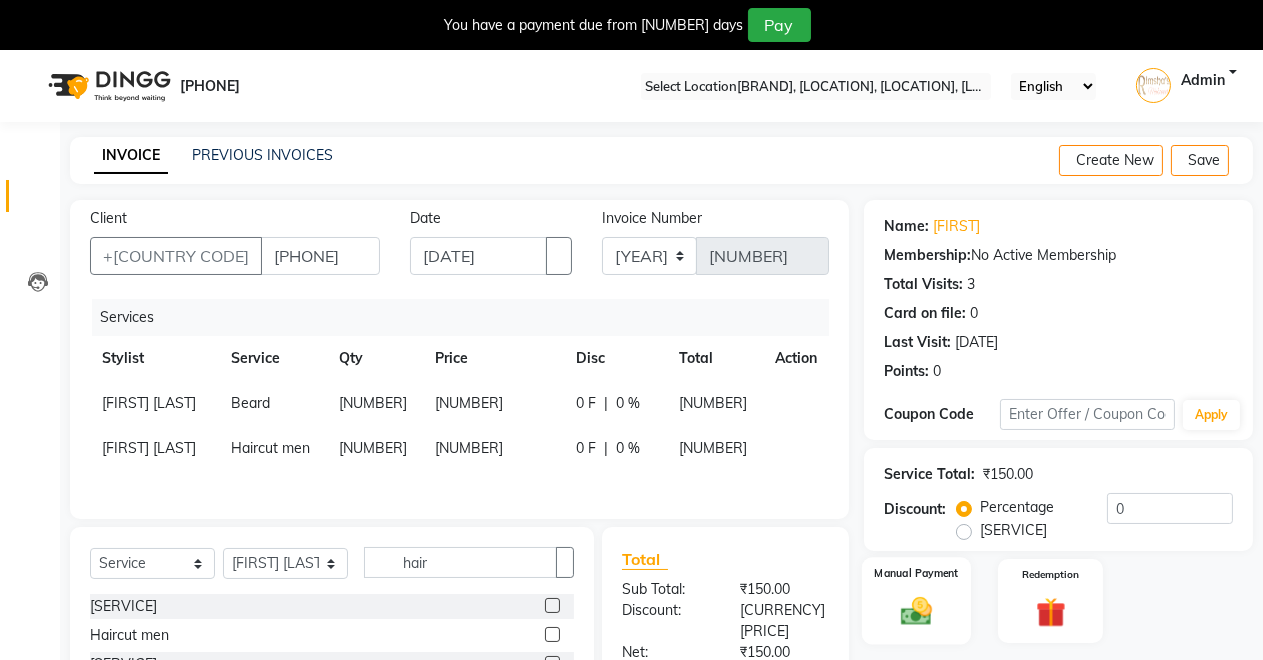 click on "Manual Payment" at bounding box center (916, 601) 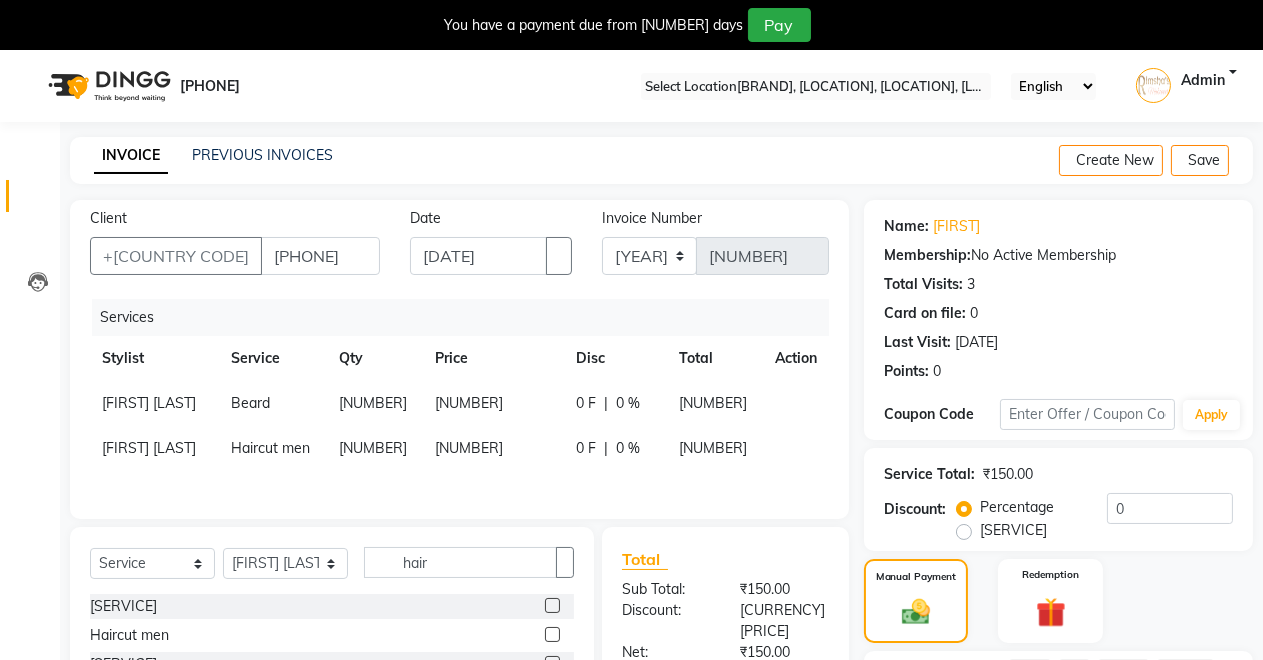 scroll, scrollTop: 195, scrollLeft: 0, axis: vertical 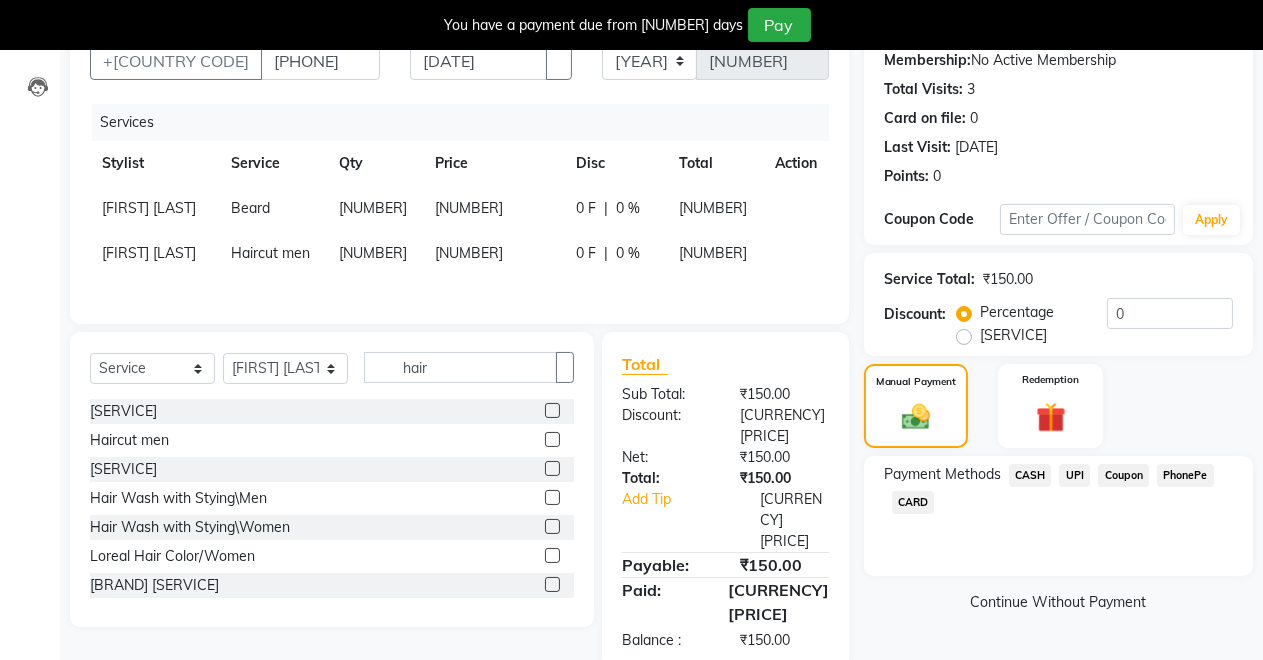 click on "UPI" at bounding box center [1030, 475] 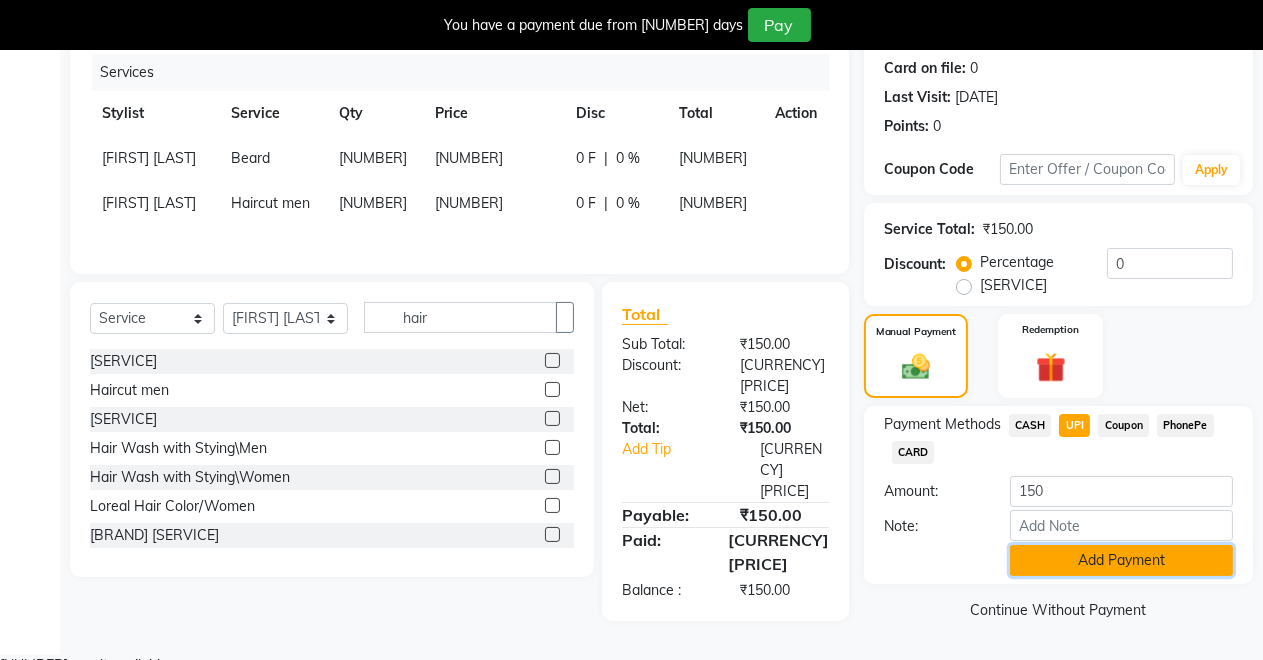 click on "Add Payment" at bounding box center [1121, 560] 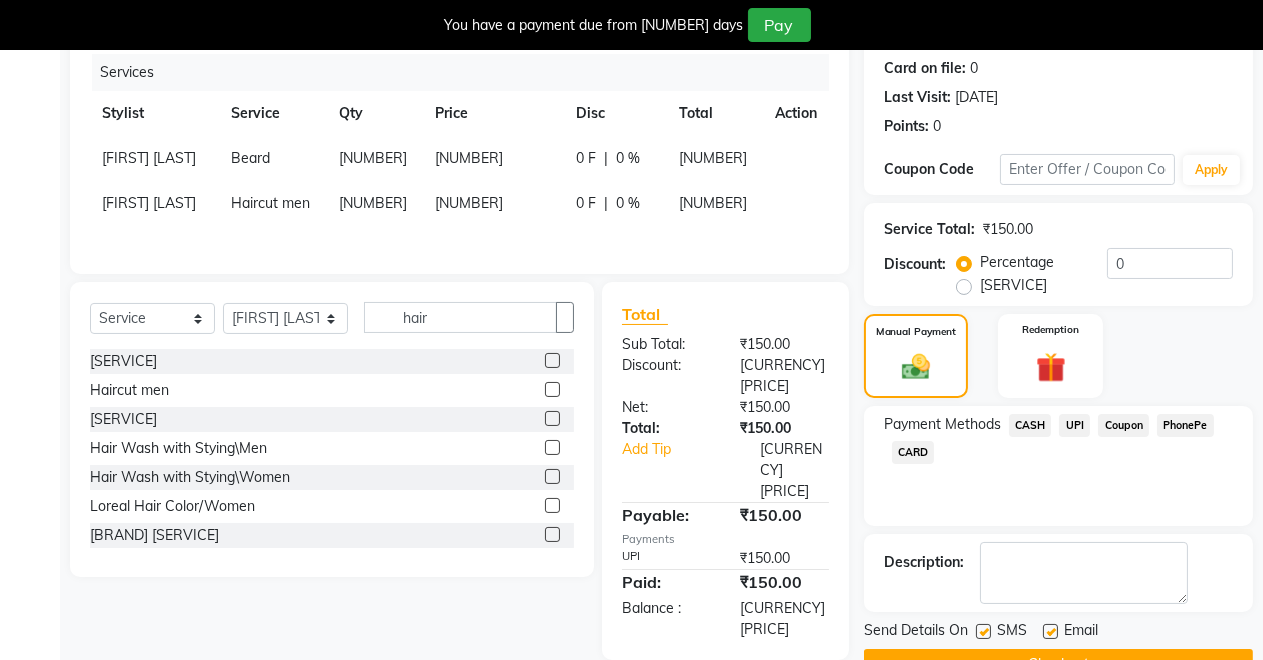 scroll, scrollTop: 302, scrollLeft: 0, axis: vertical 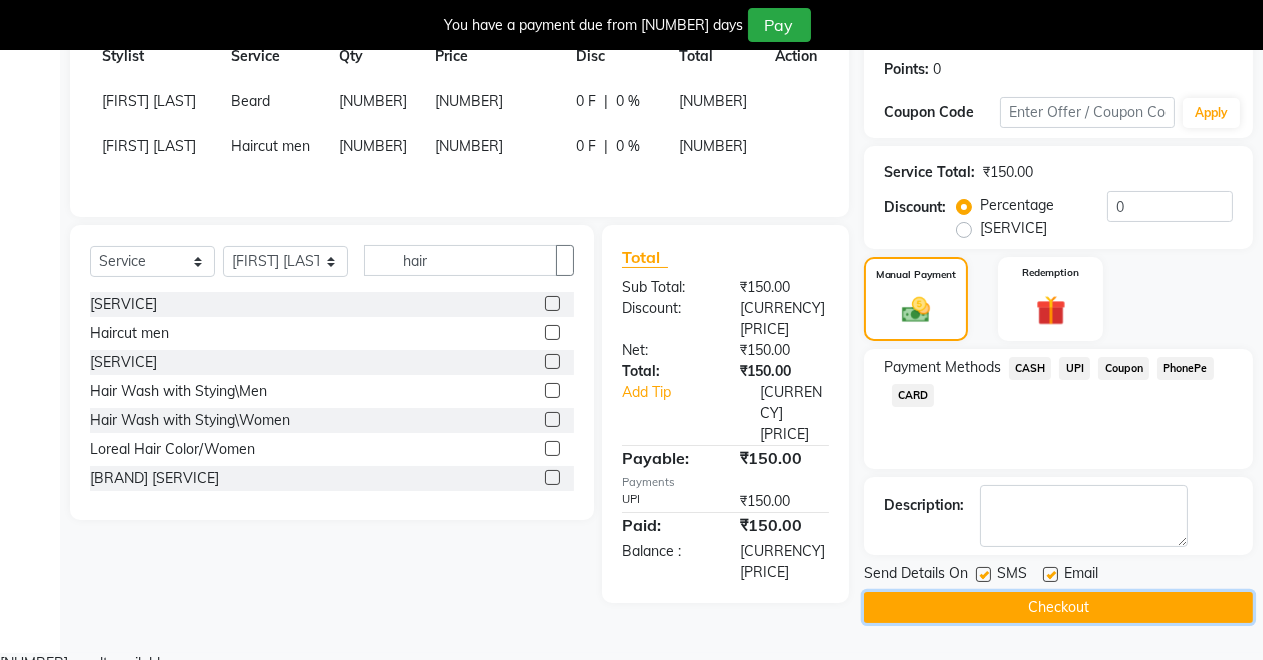 click on "Checkout" at bounding box center (1058, 607) 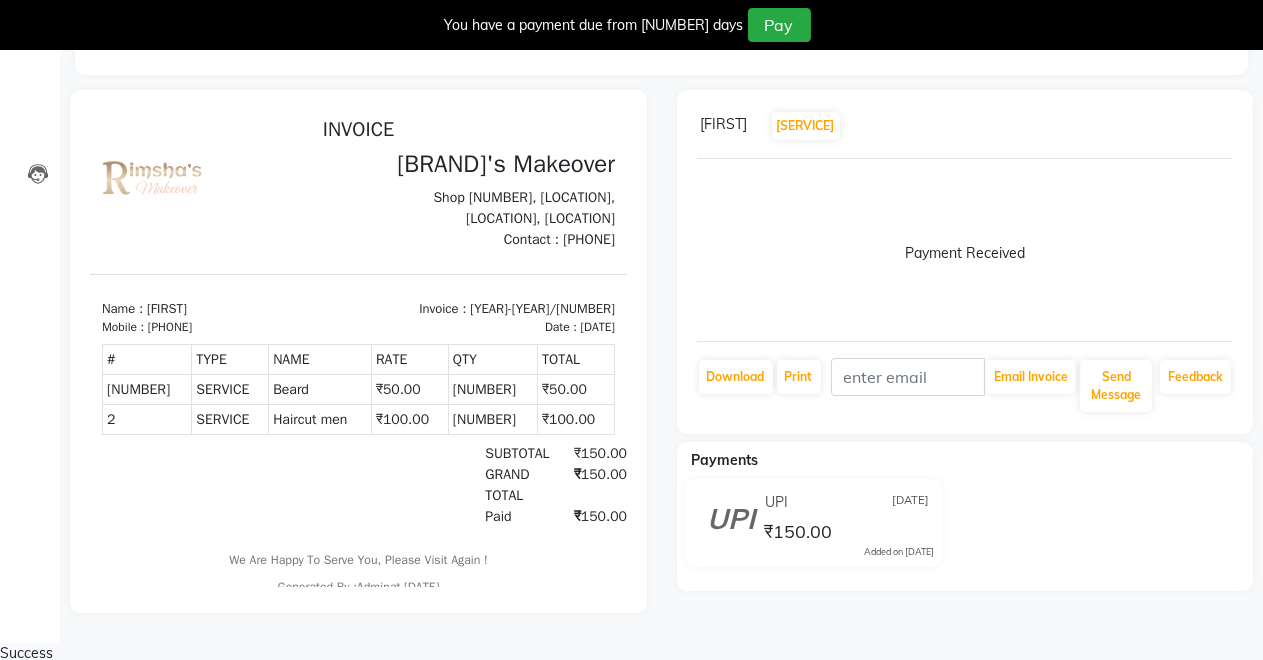 scroll, scrollTop: 0, scrollLeft: 0, axis: both 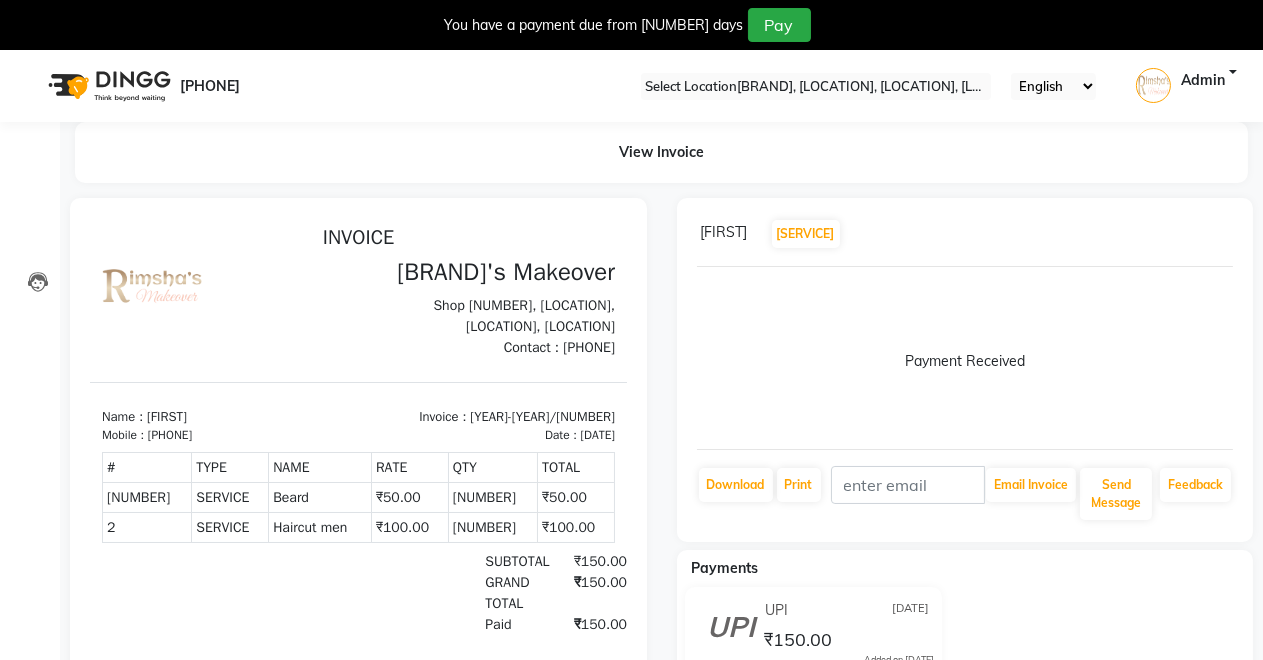 click on "Calendar" at bounding box center [30, 153] 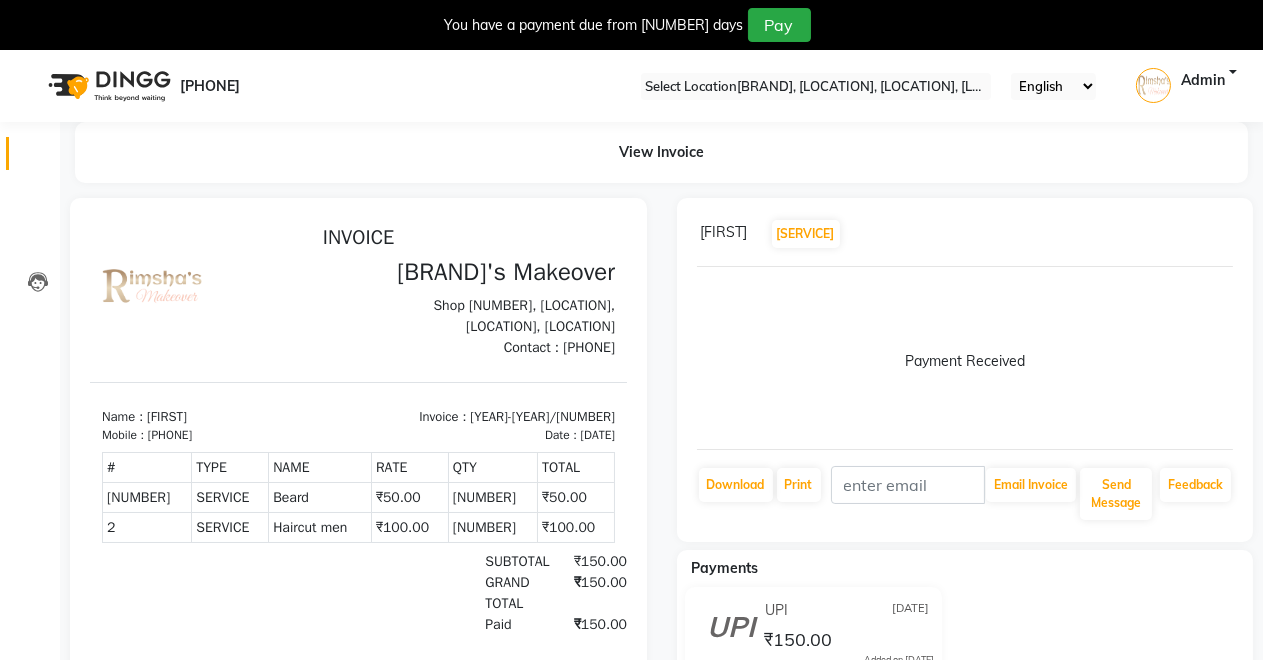 click at bounding box center (37, 158) 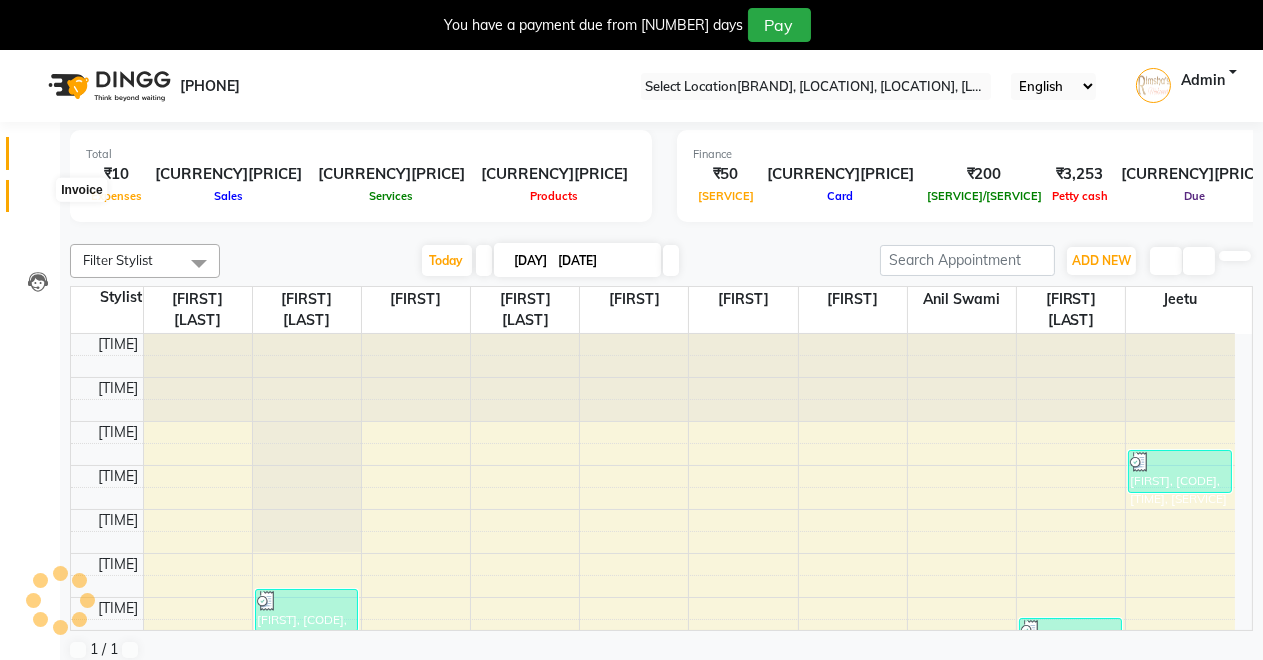 scroll, scrollTop: 0, scrollLeft: 0, axis: both 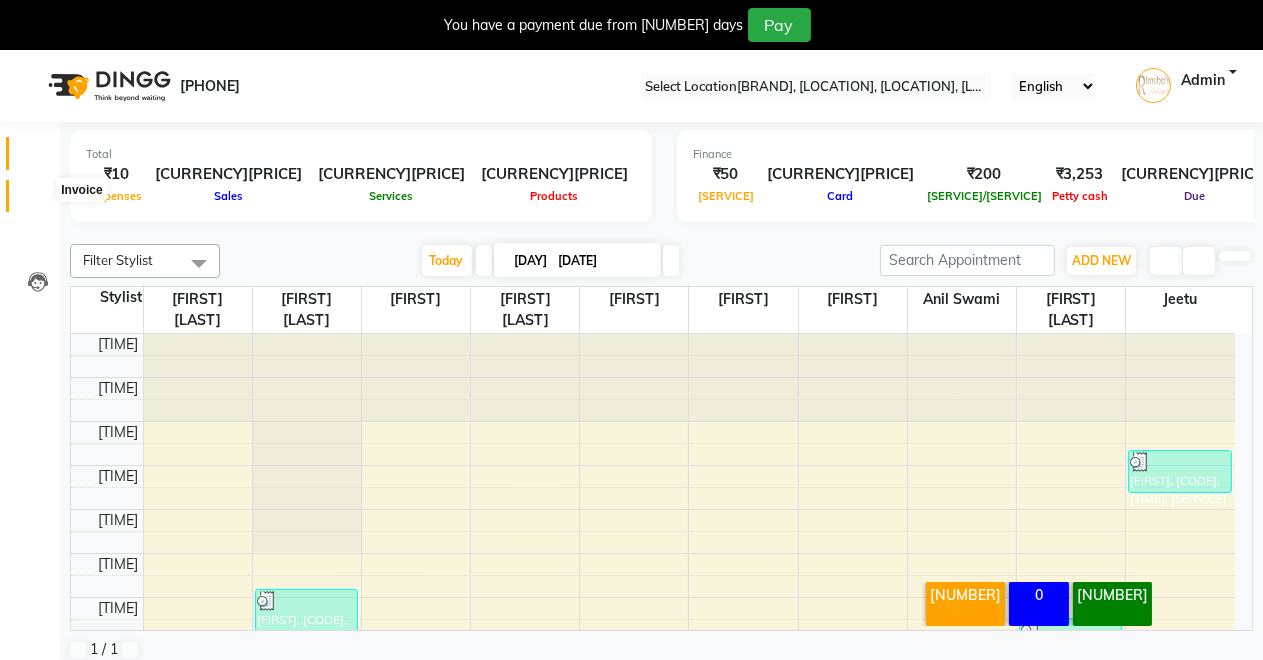 click at bounding box center (38, 201) 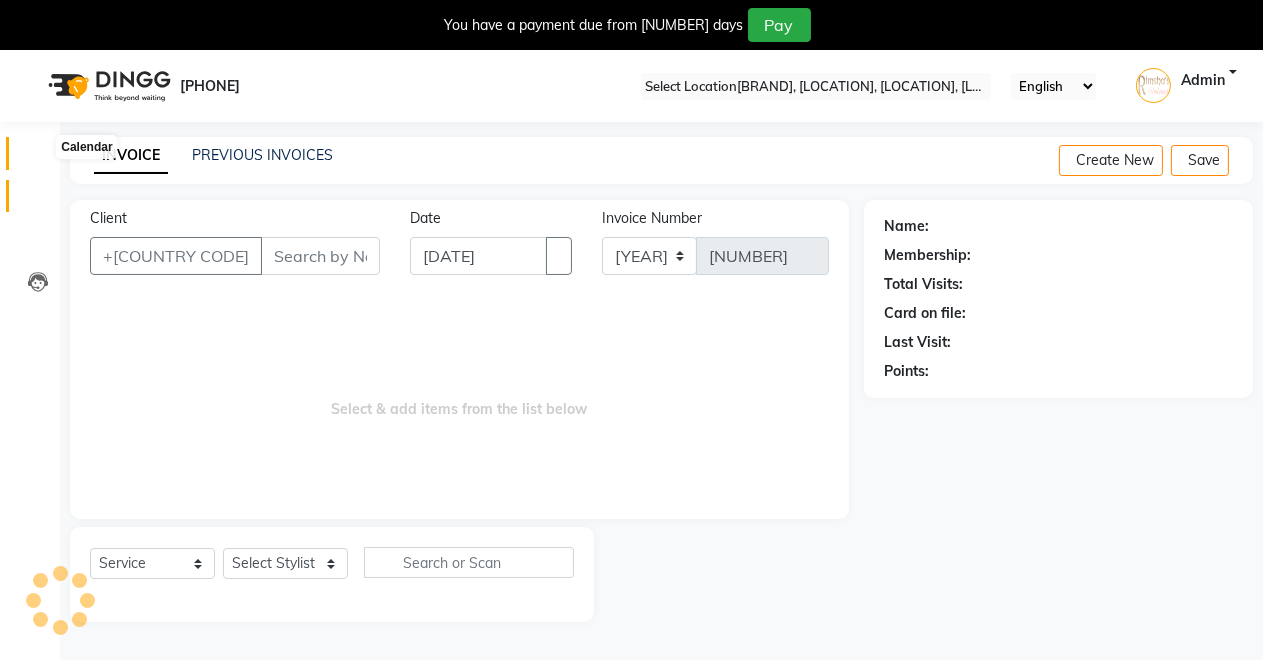 click at bounding box center [38, 158] 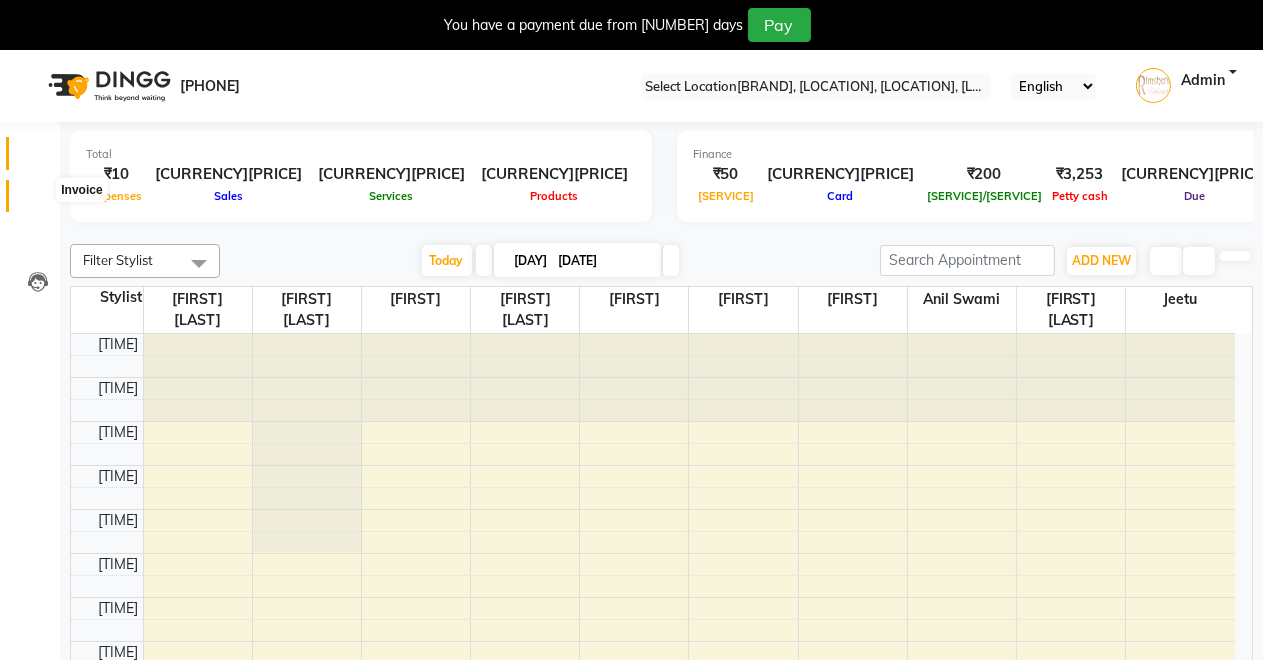click at bounding box center [38, 201] 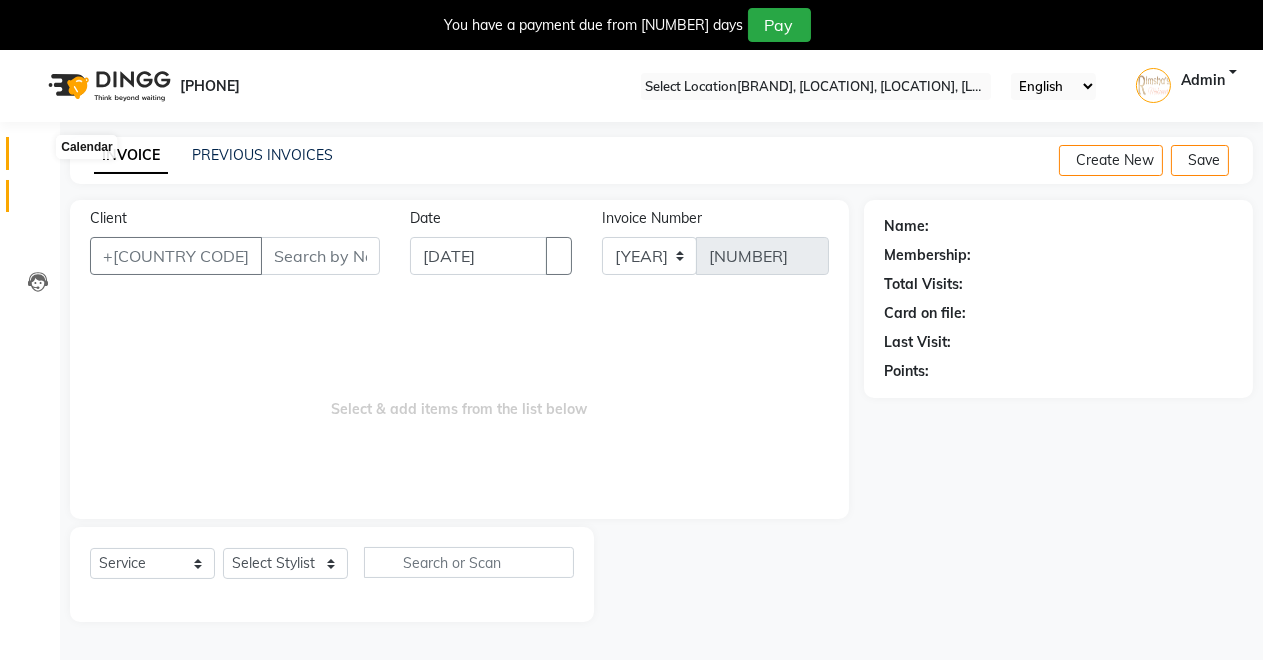 click at bounding box center [37, 158] 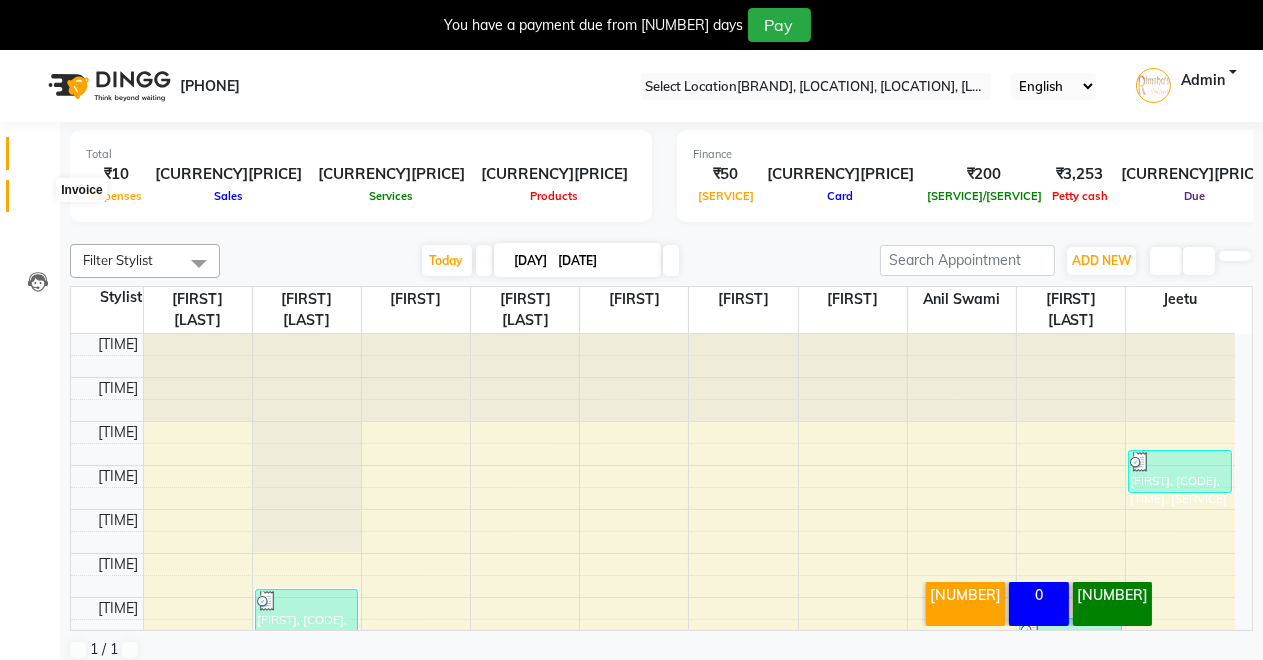 click at bounding box center (38, 201) 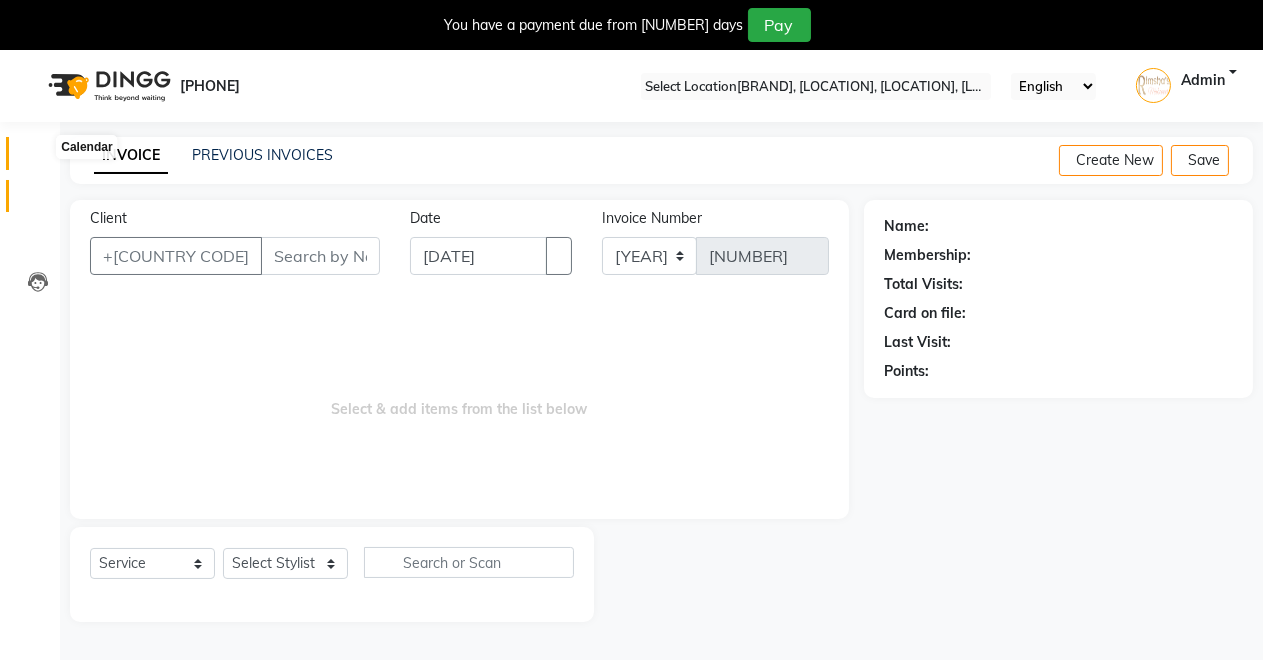 click at bounding box center (37, 158) 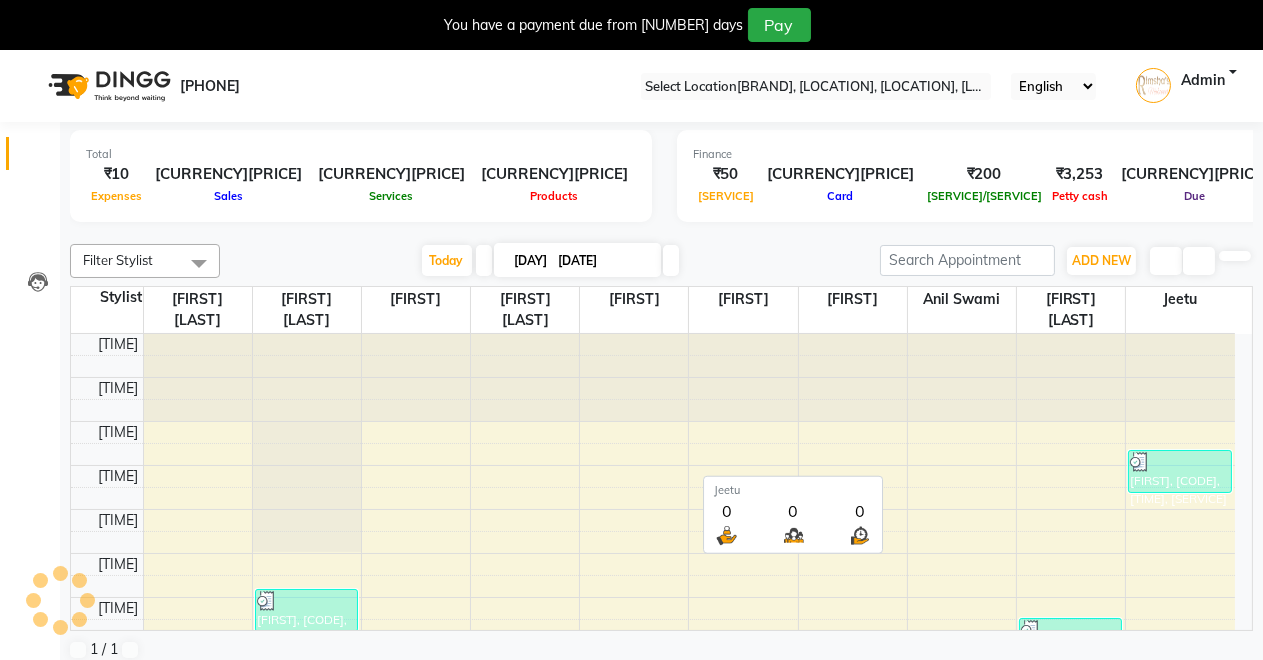 scroll, scrollTop: 0, scrollLeft: 0, axis: both 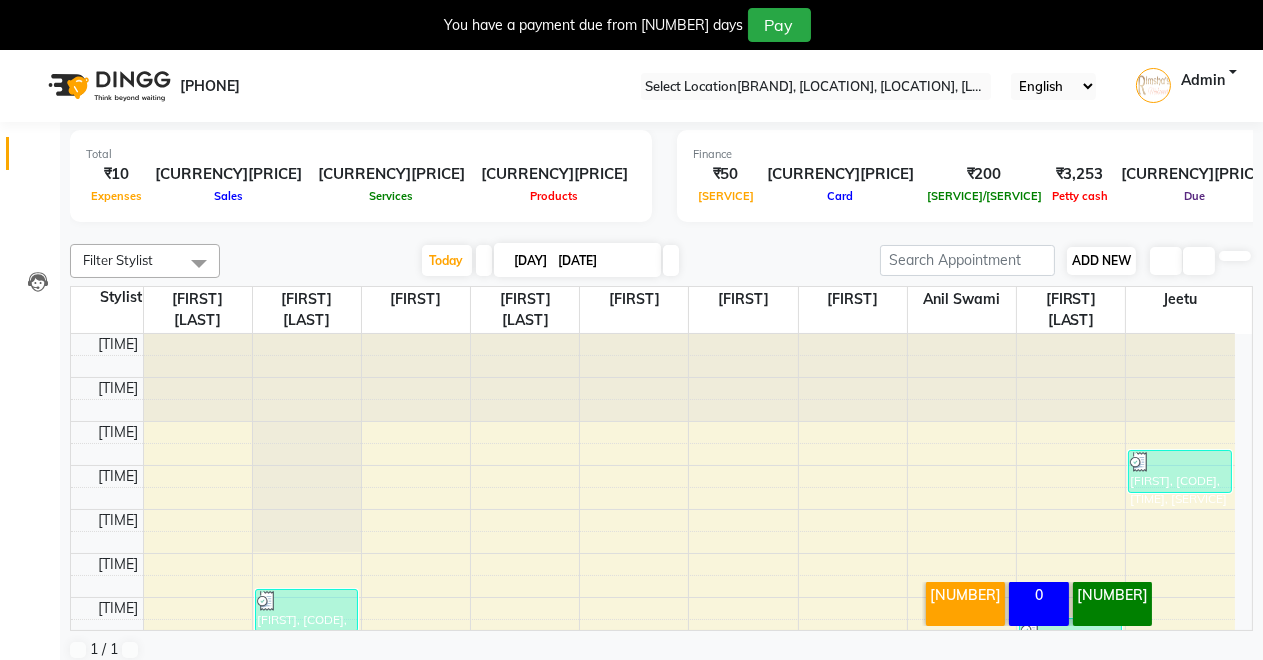 click on "ADD NEW" at bounding box center (1101, 260) 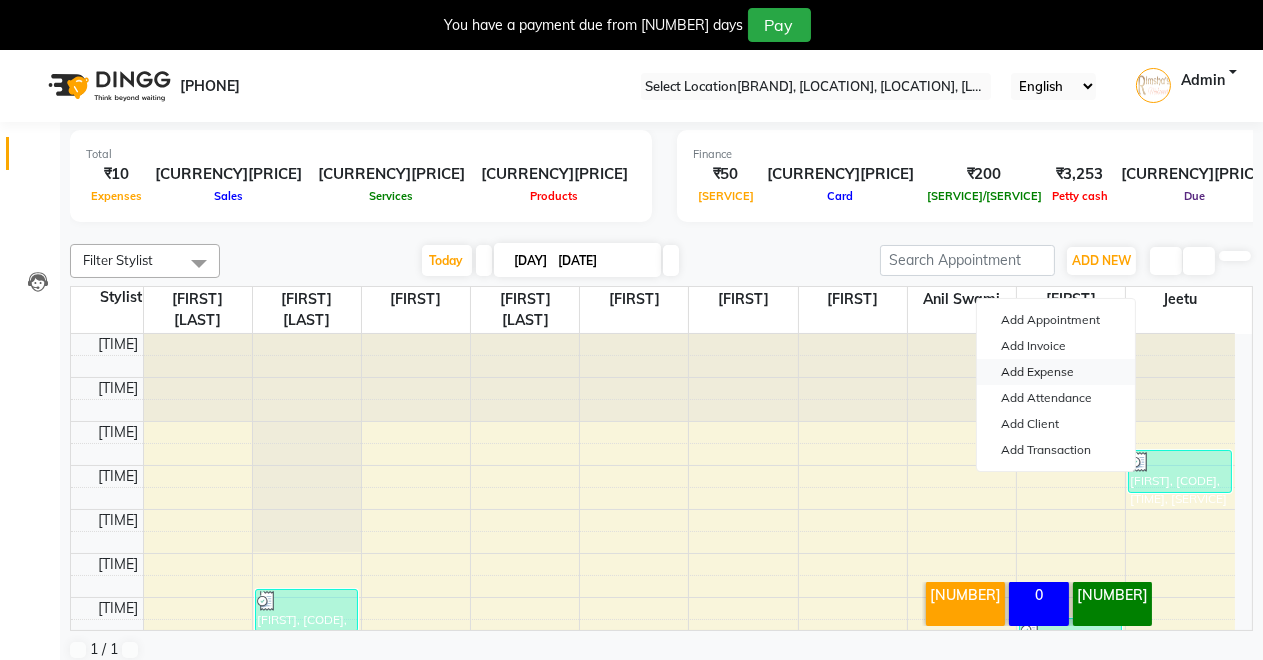 click on "Add Expense" at bounding box center (1056, 372) 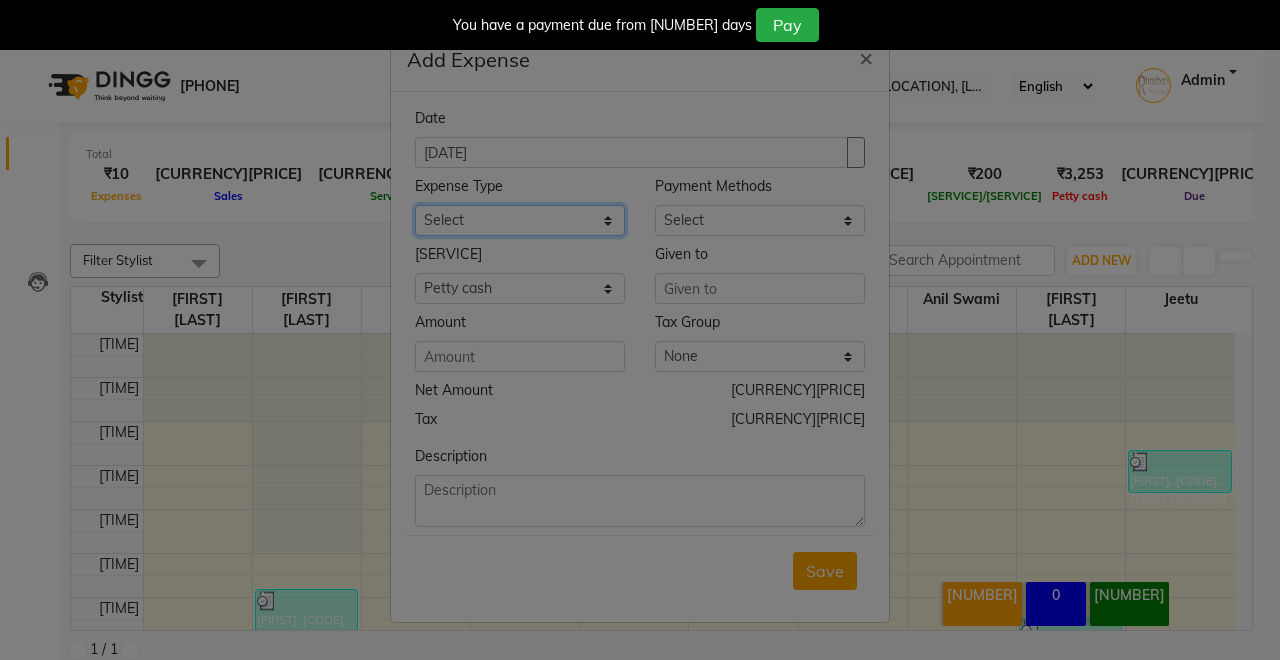 click on "Select Advance Salary CLEANING Clinical charges DUSTBIN electricity bill Other PAMPHLETS Pandit G Priyanka mam Product Rent Salary SOFA Staff Snacks Tax Tea & Refreshment T SHIRT PRINT Utilities Water Bottle" at bounding box center [520, 220] 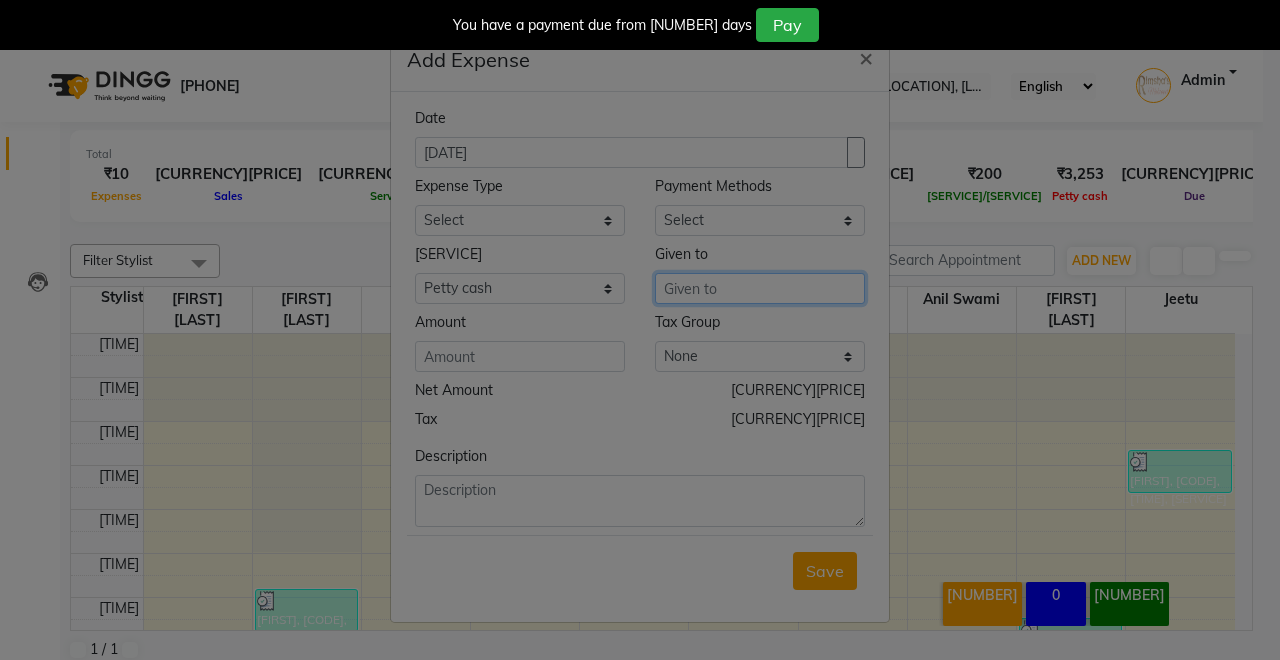 click at bounding box center [760, 288] 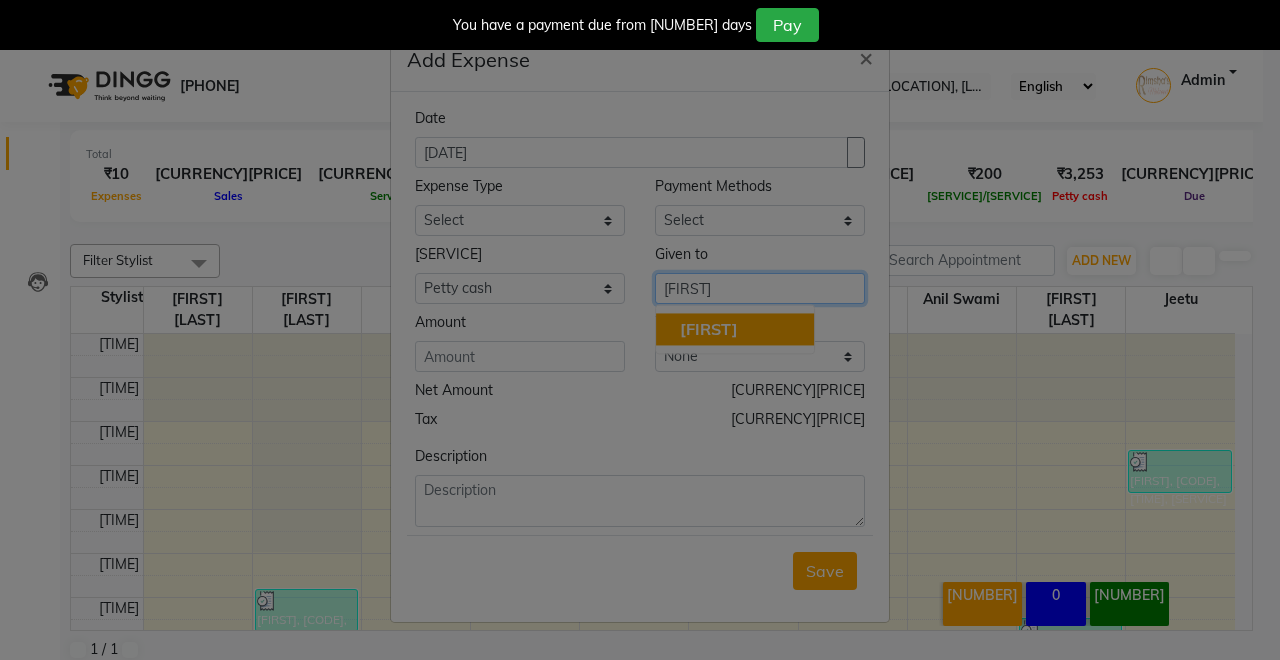 click on "[FIRST]" at bounding box center [735, 329] 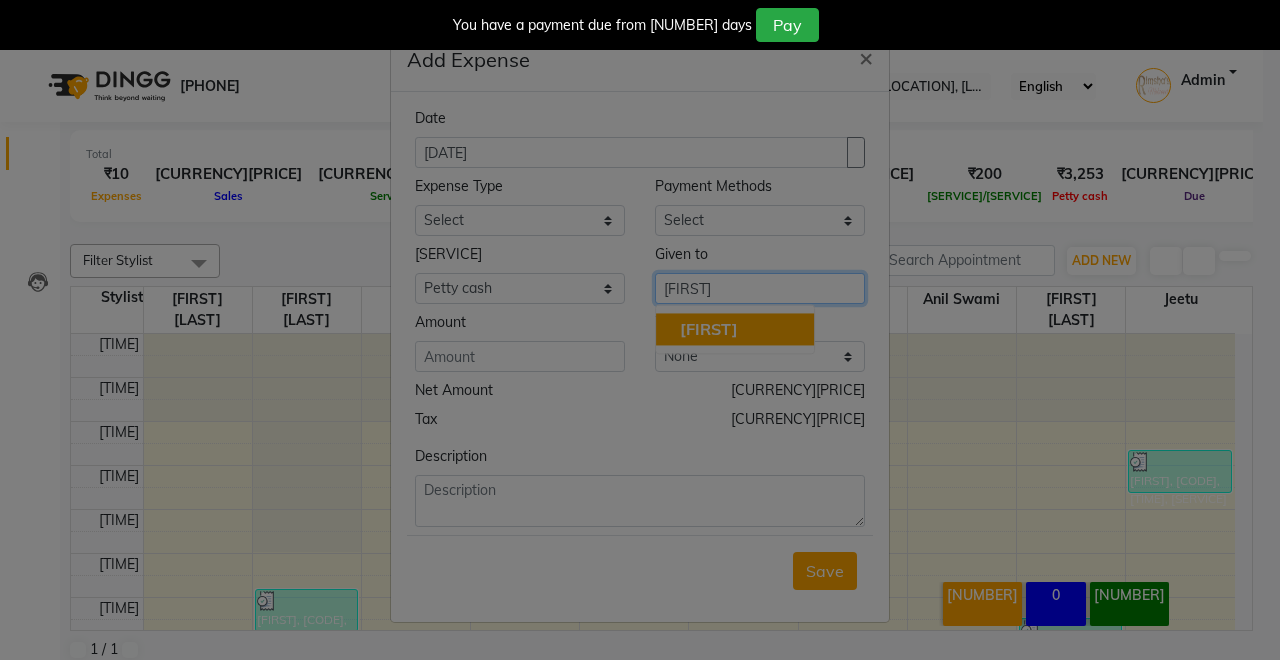 click on "[FIRST]" at bounding box center (735, 329) 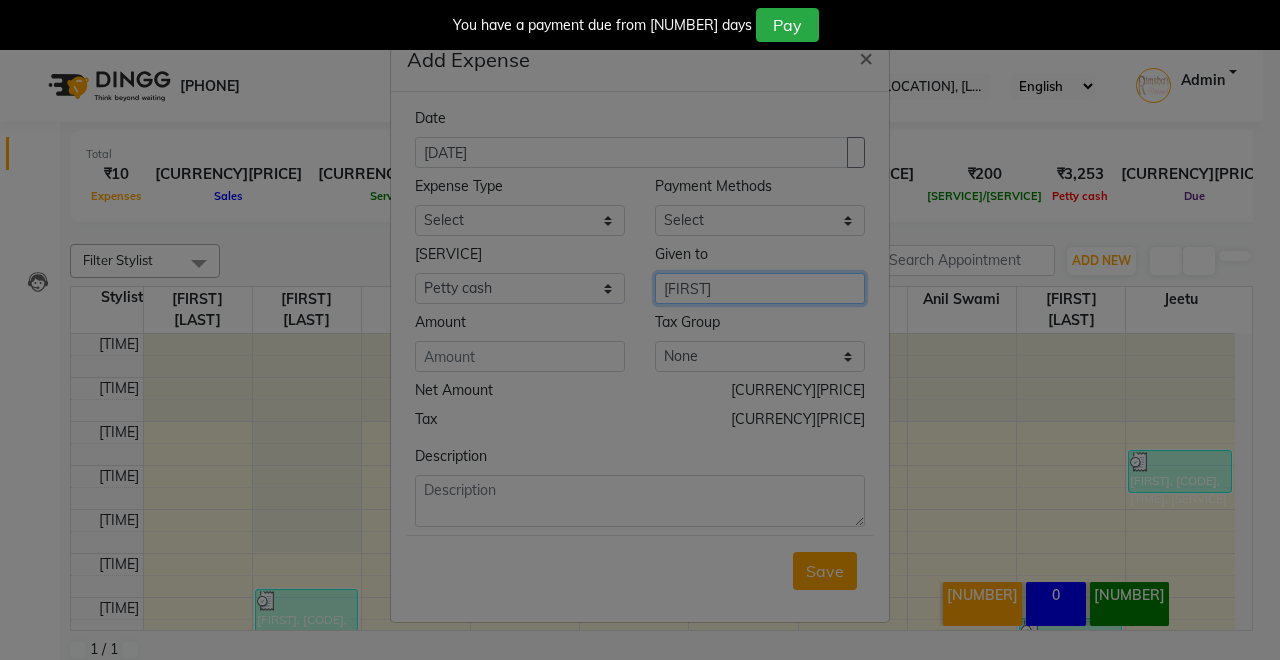 type on "[FIRST]" 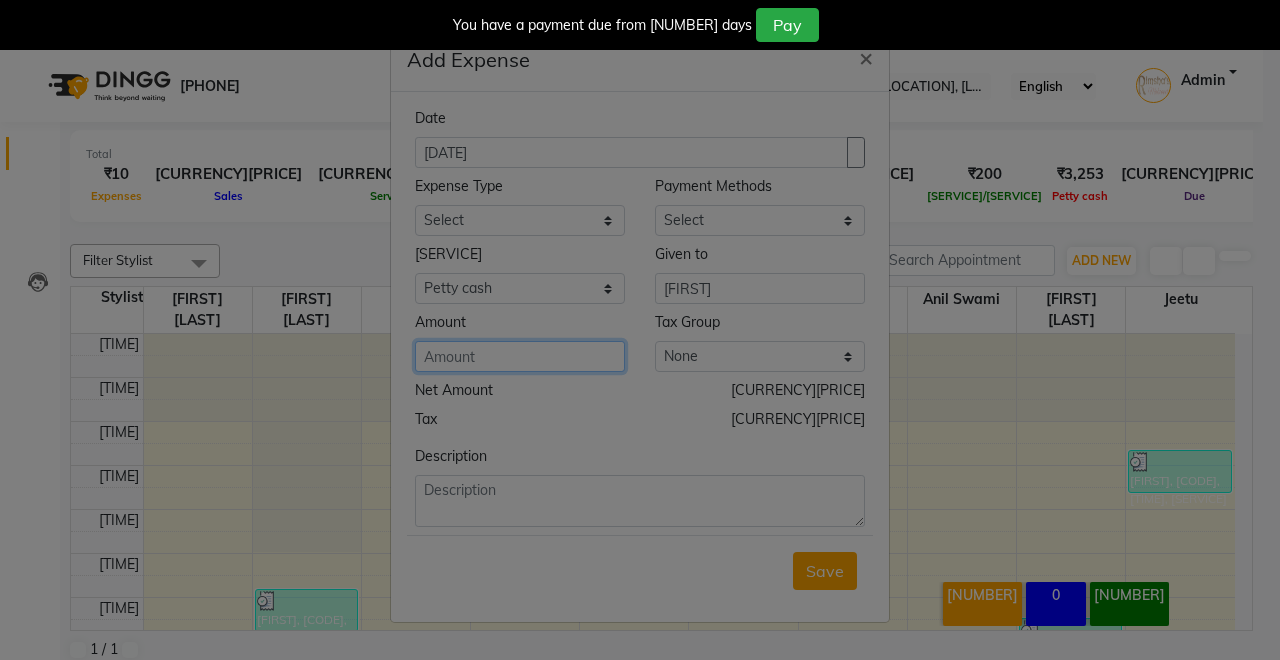 click at bounding box center (520, 356) 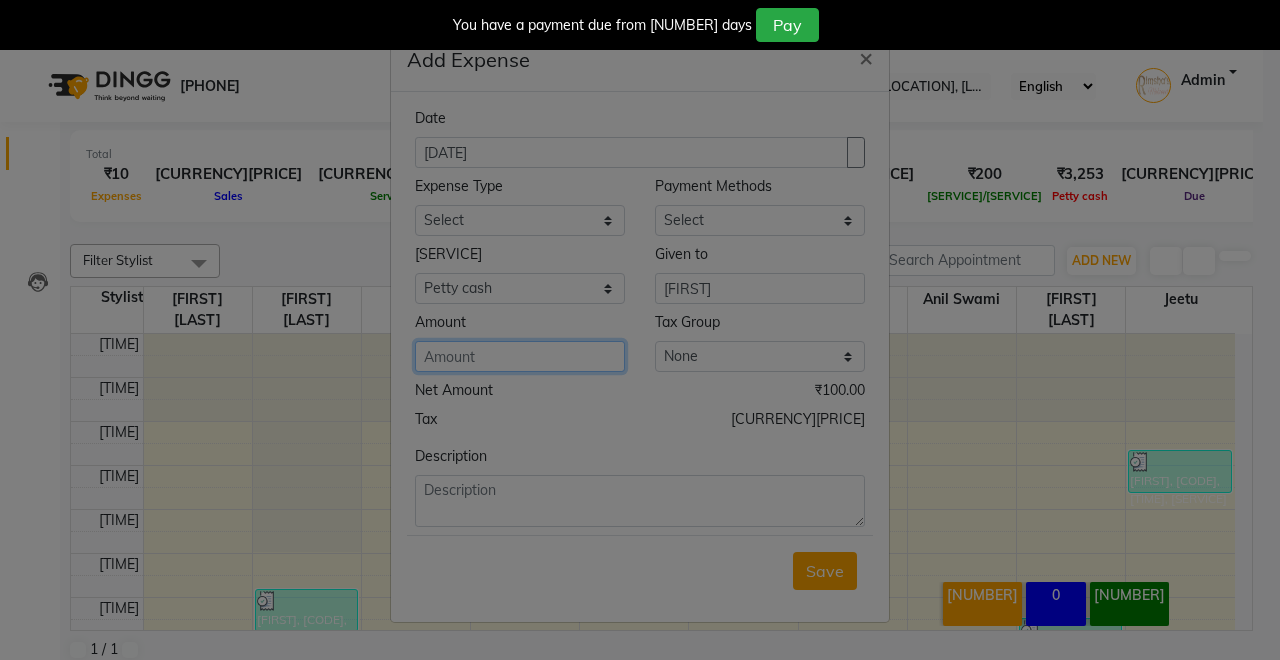 type on "[NUMBER]" 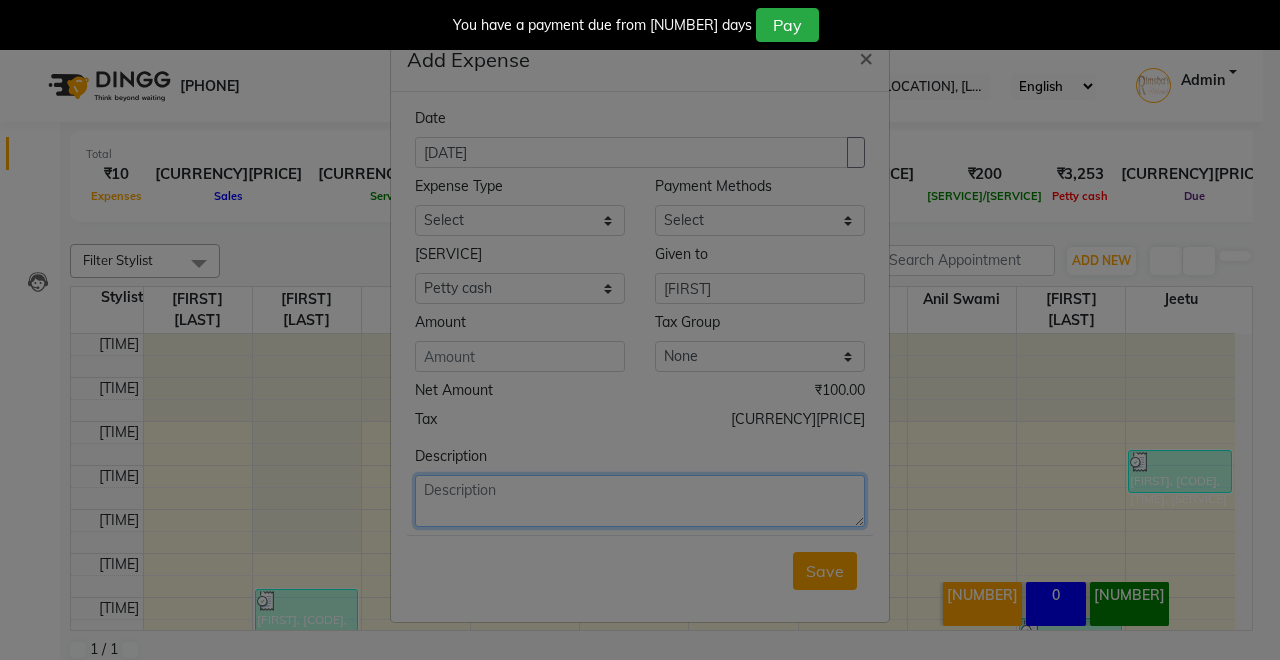 click at bounding box center (640, 501) 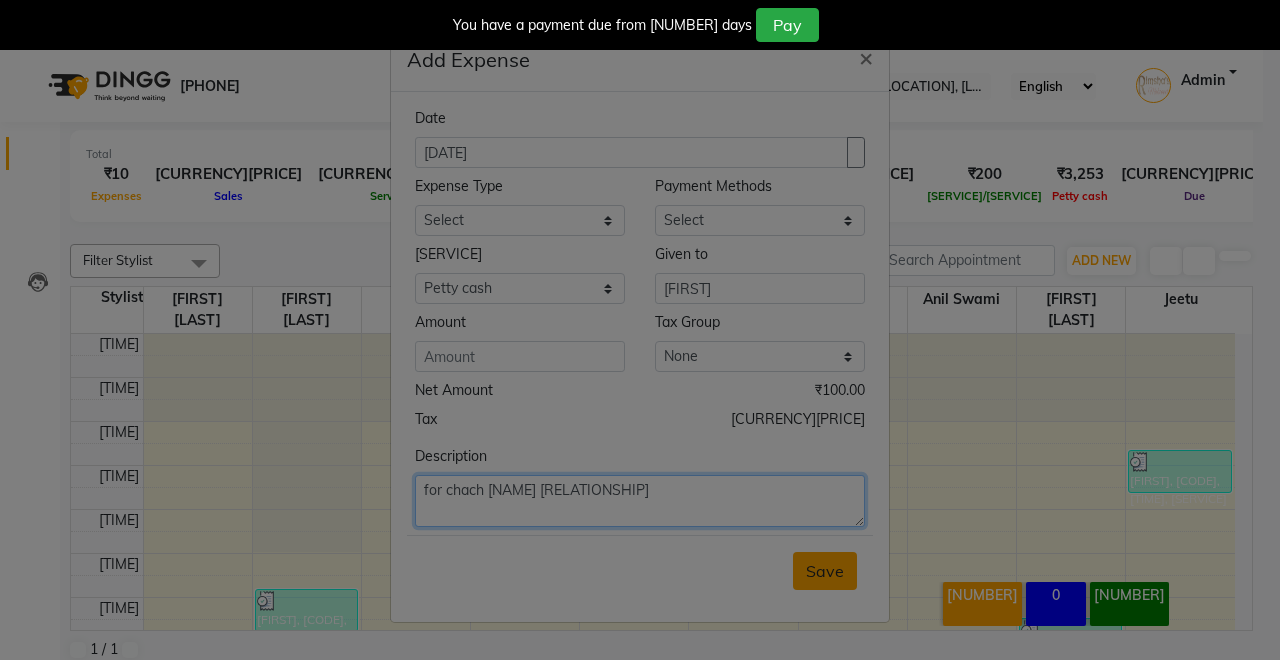 type on "for chach [NAME] [RELATIONSHIP]" 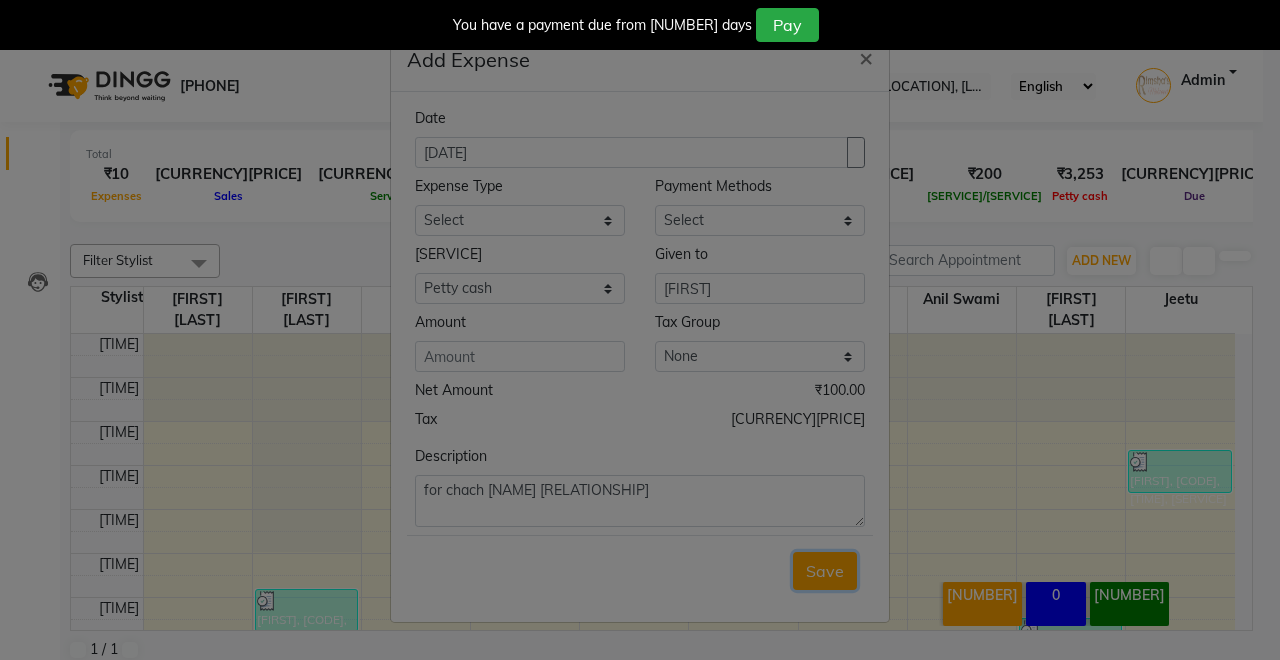 click on "Save" at bounding box center (825, 571) 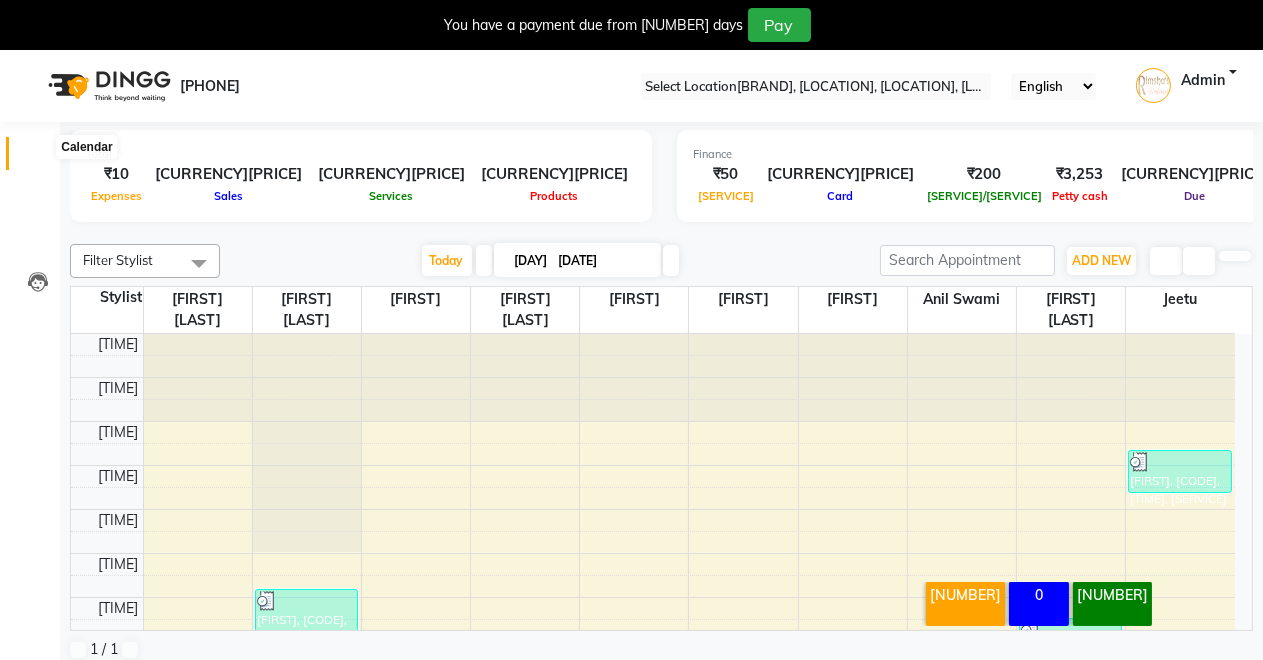 click at bounding box center (38, 158) 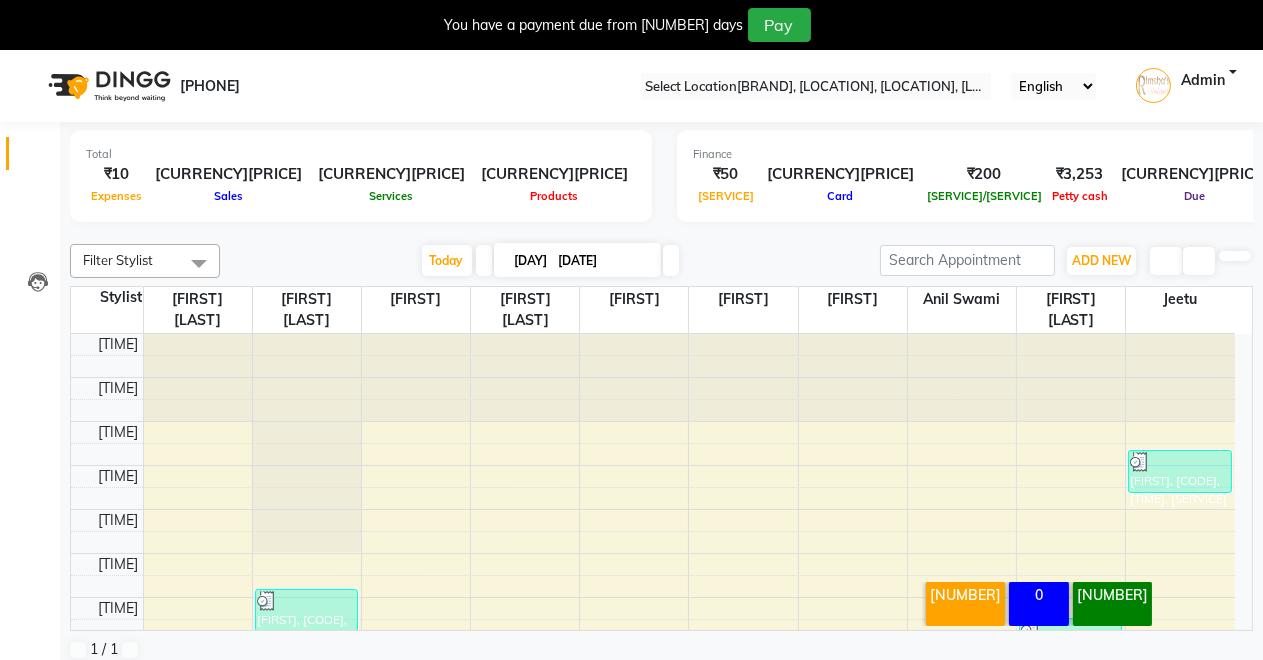 click at bounding box center [38, 158] 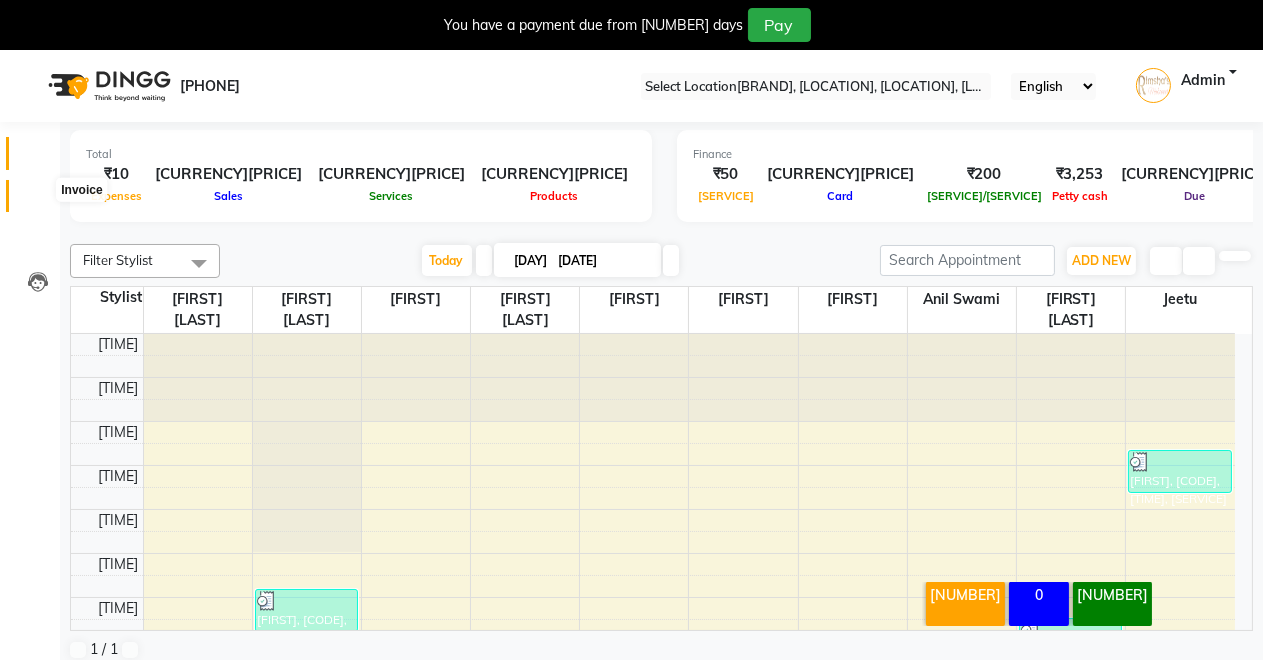 click at bounding box center (37, 201) 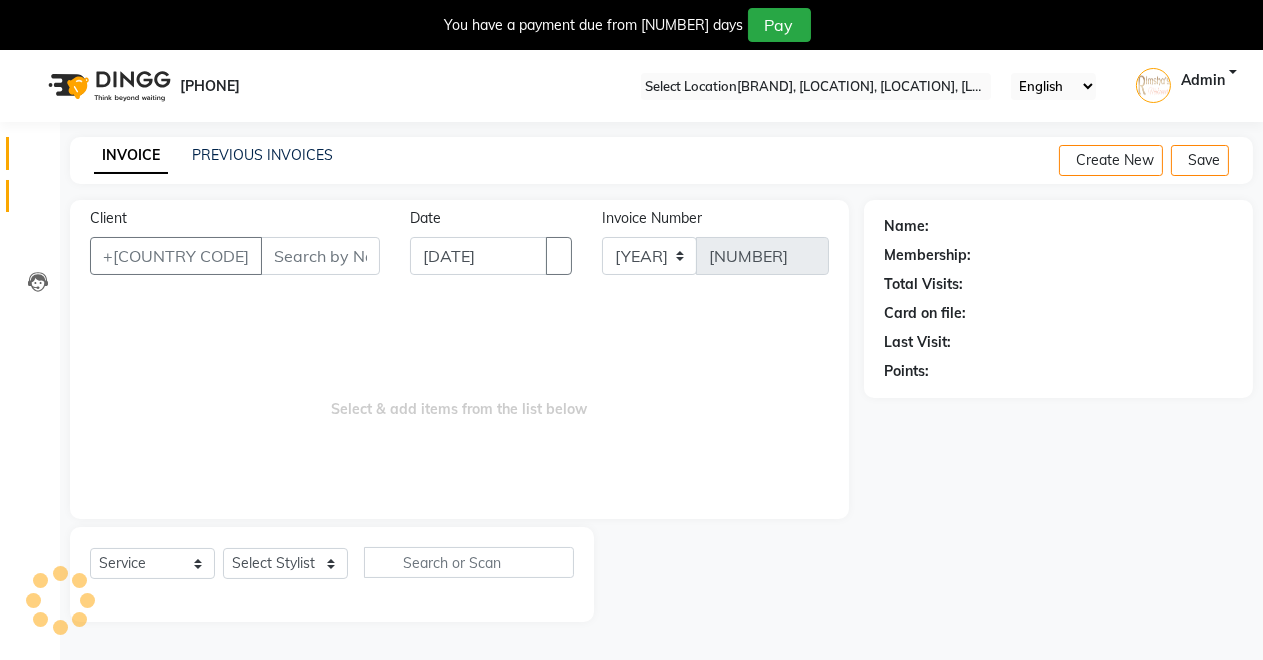 click on "Calendar" at bounding box center (30, 153) 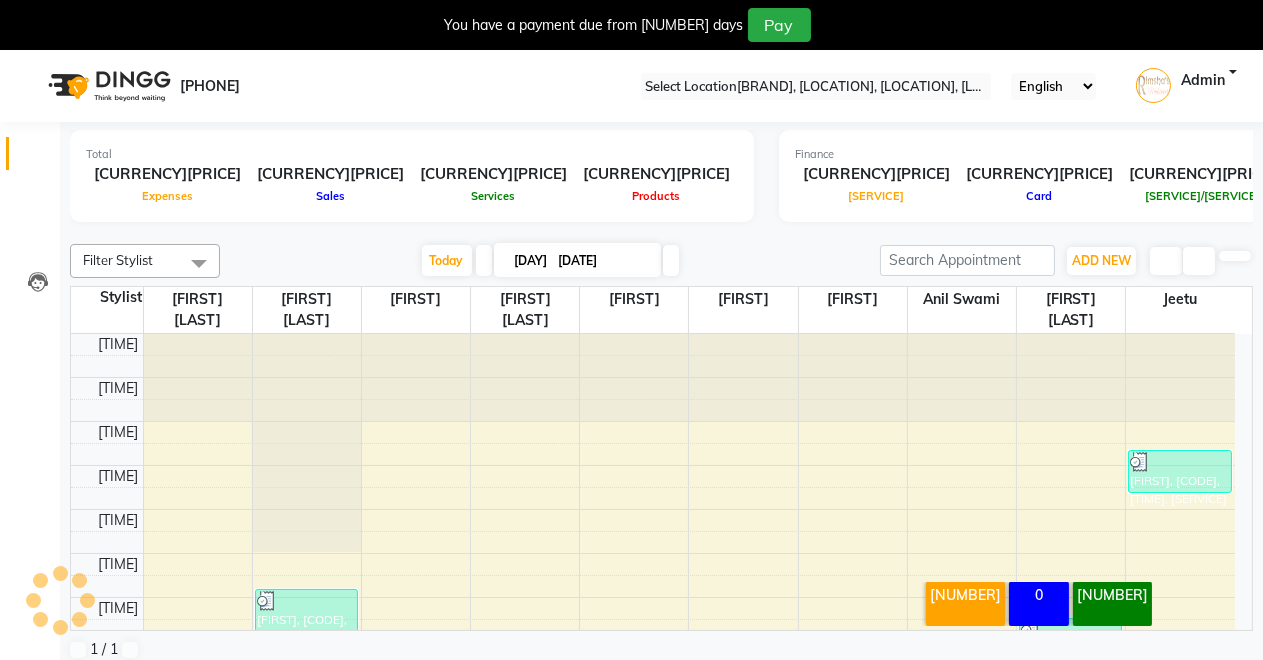 scroll, scrollTop: 351, scrollLeft: 0, axis: vertical 